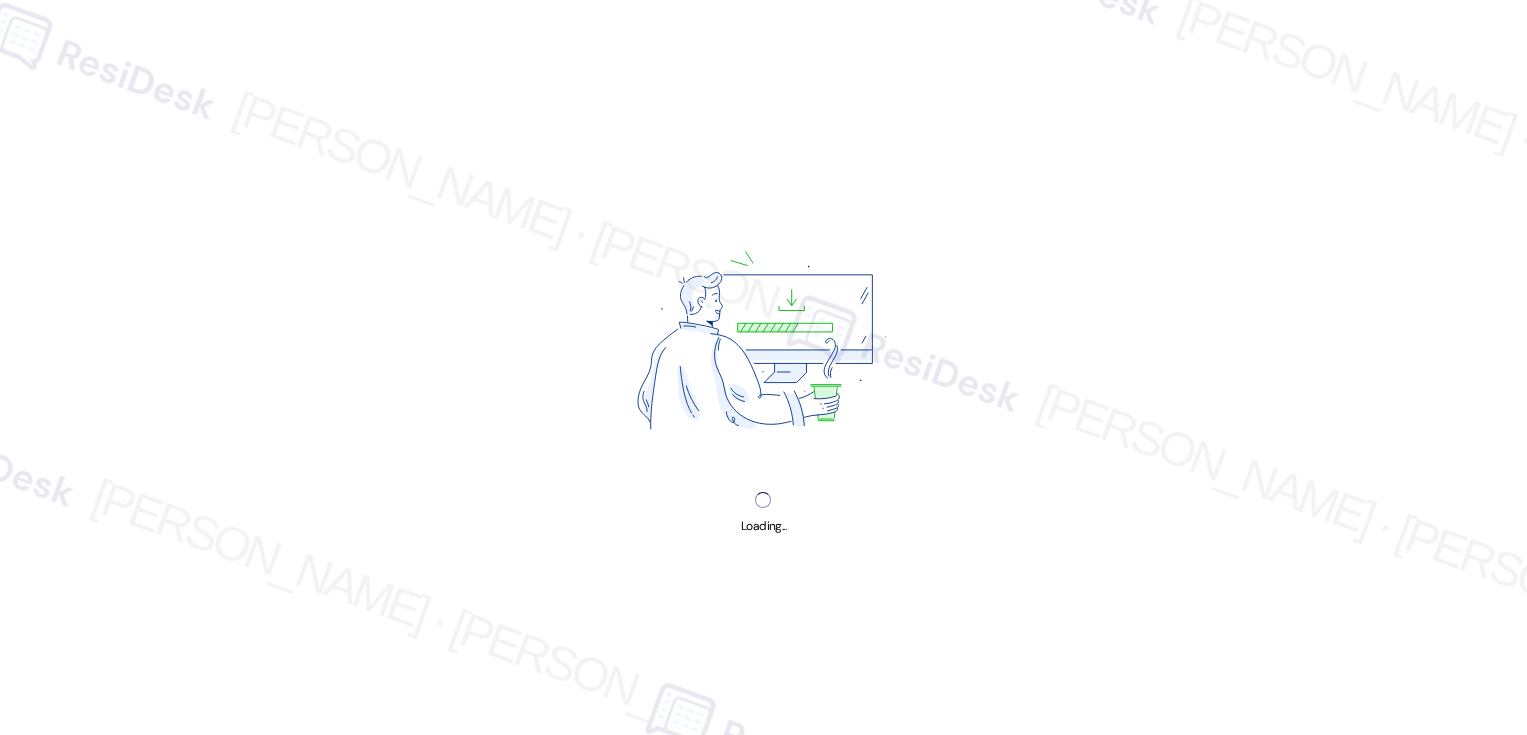 scroll, scrollTop: 0, scrollLeft: 0, axis: both 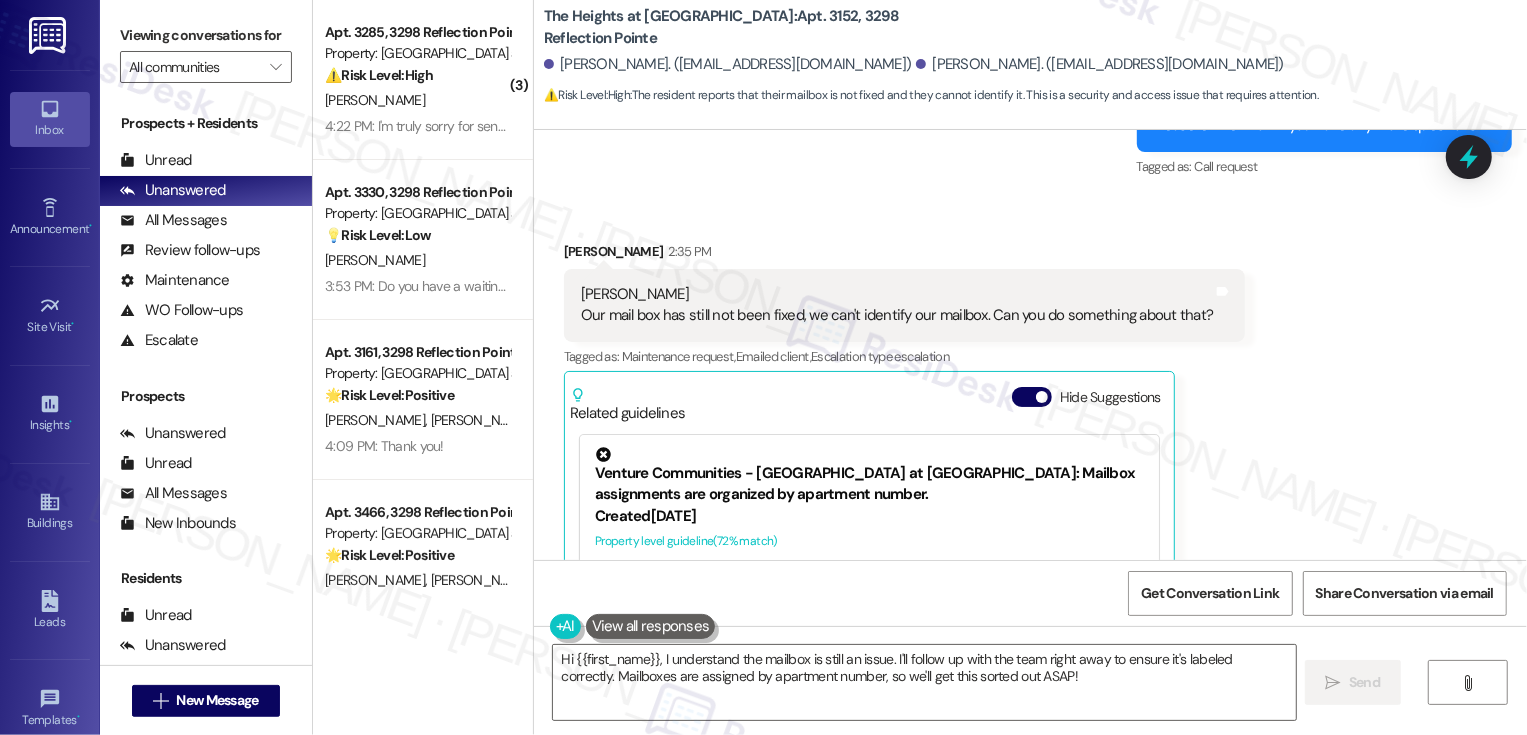 click on "[PERSON_NAME] 2:35 PM" at bounding box center (905, 255) 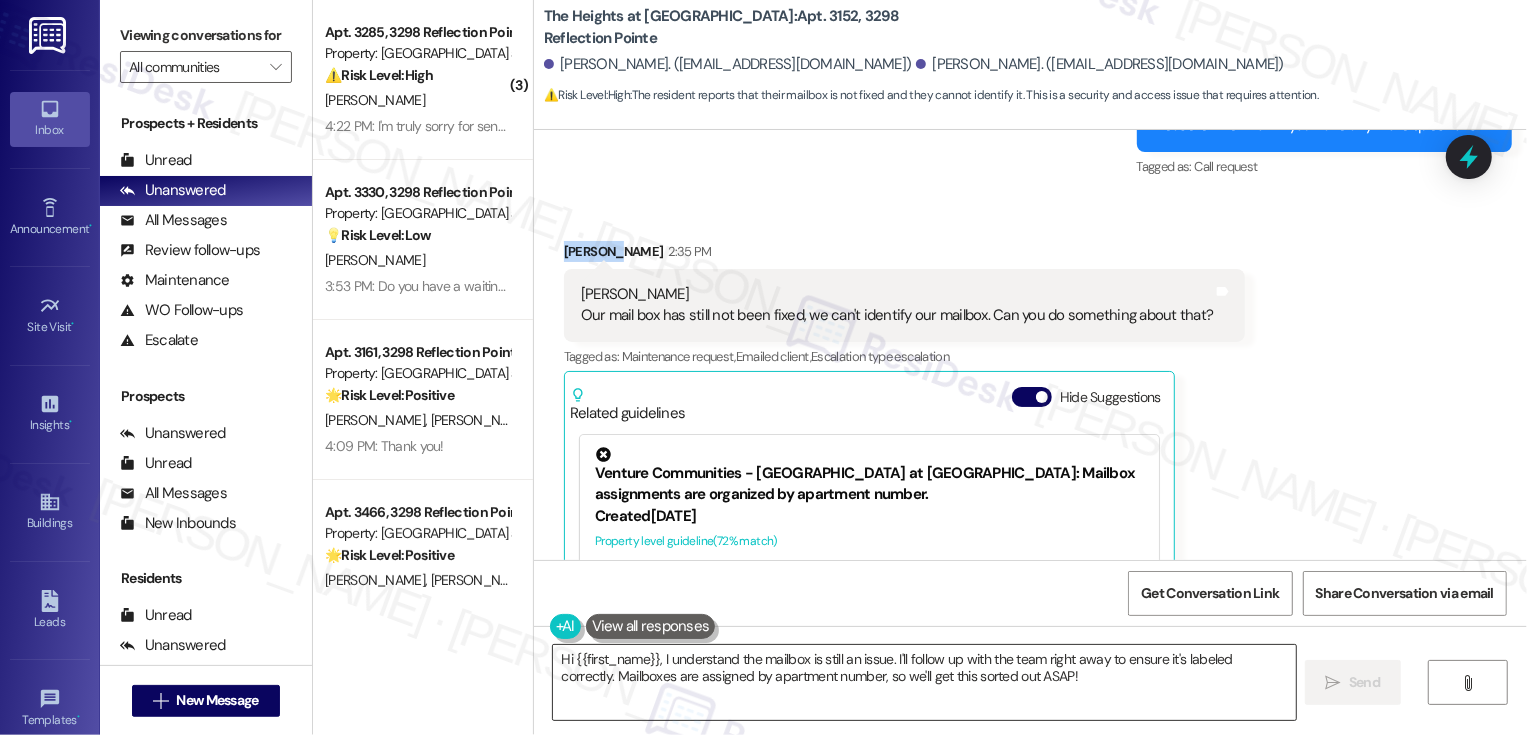 click on "Hi {{first_name}}, I understand the mailbox is still an issue. I'll follow up with the team right away to ensure it's labeled correctly. Mailboxes are assigned by apartment number, so we'll get this sorted out ASAP!" at bounding box center [924, 682] 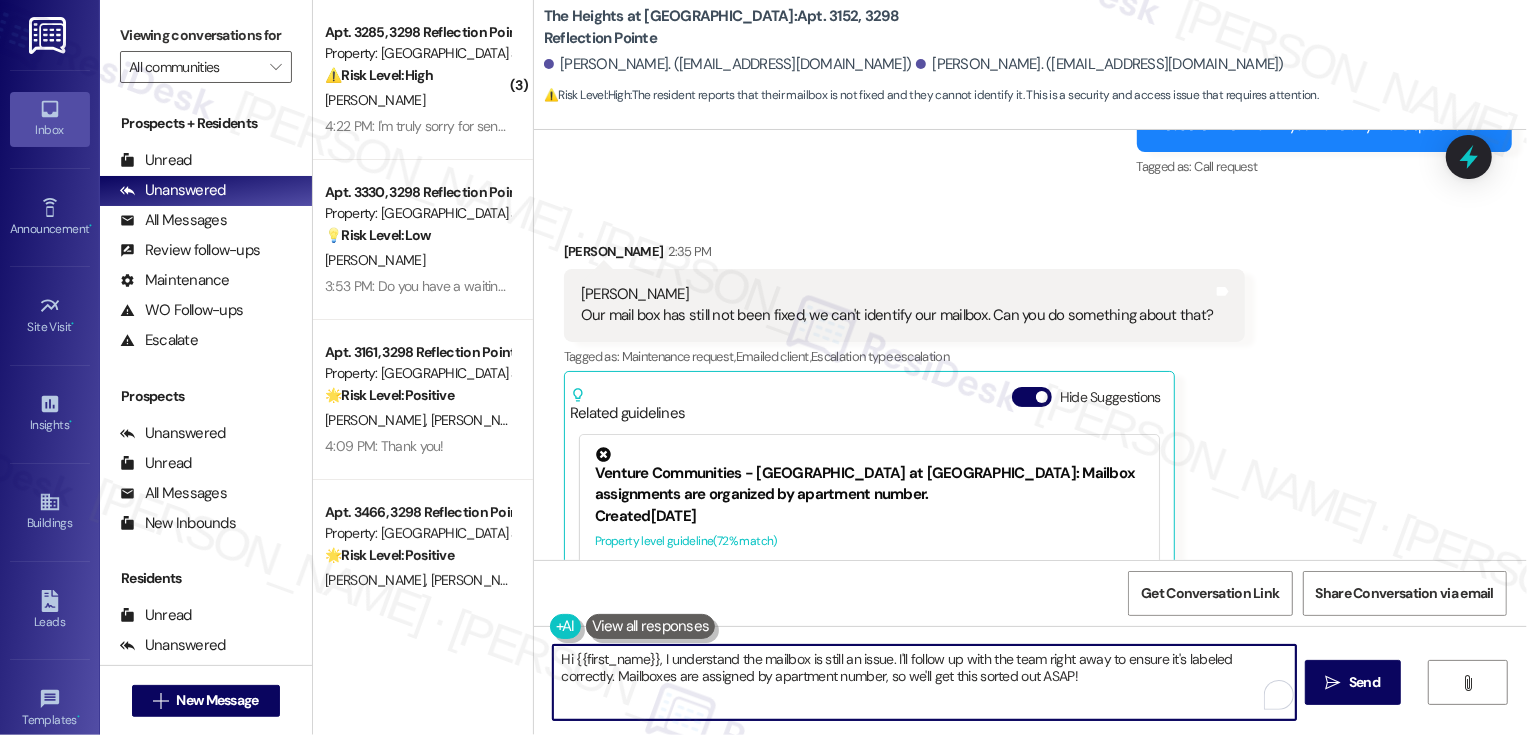 click on "Hi {{first_name}}, I understand the mailbox is still an issue. I'll follow up with the team right away to ensure it's labeled correctly. Mailboxes are assigned by apartment number, so we'll get this sorted out ASAP!" at bounding box center [924, 682] 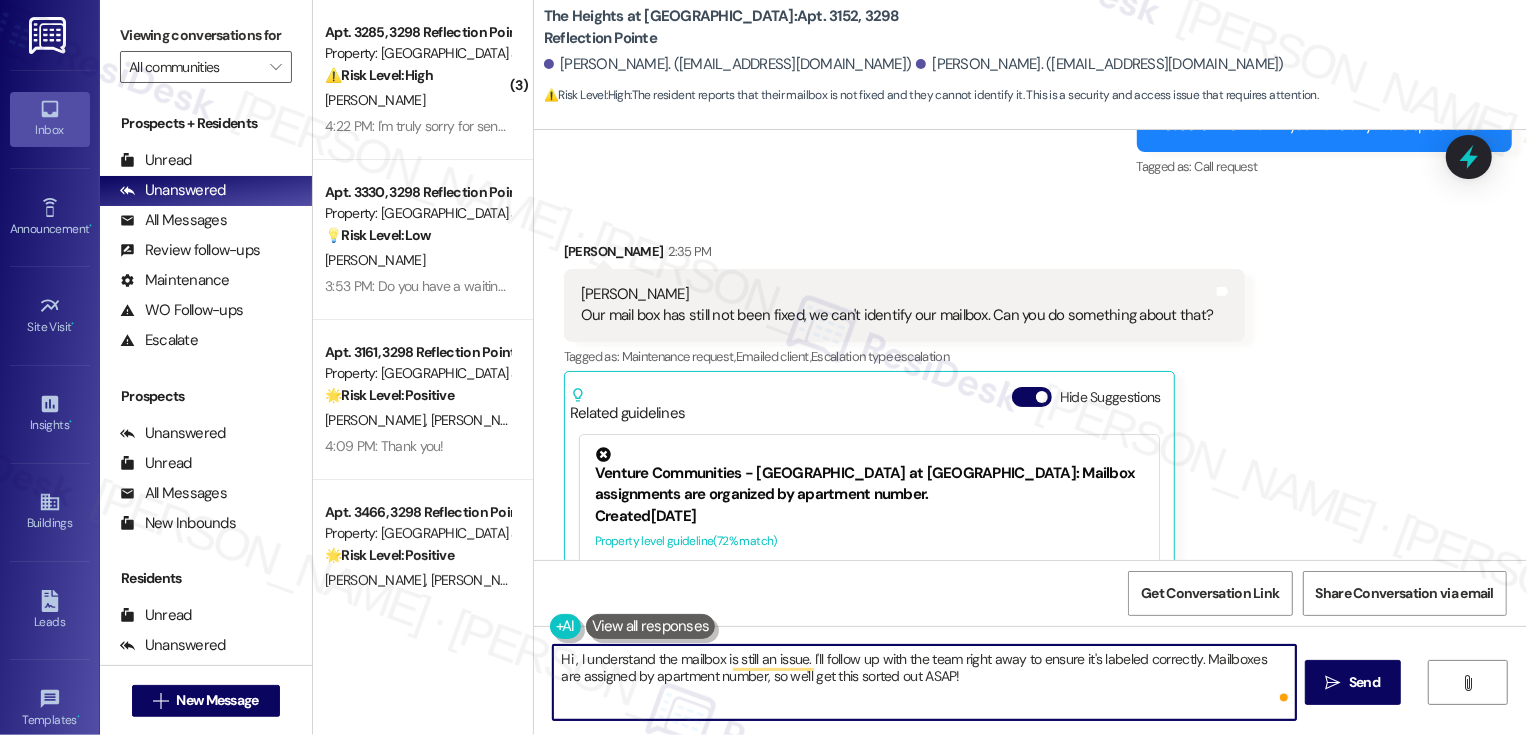 paste on "[PERSON_NAME]" 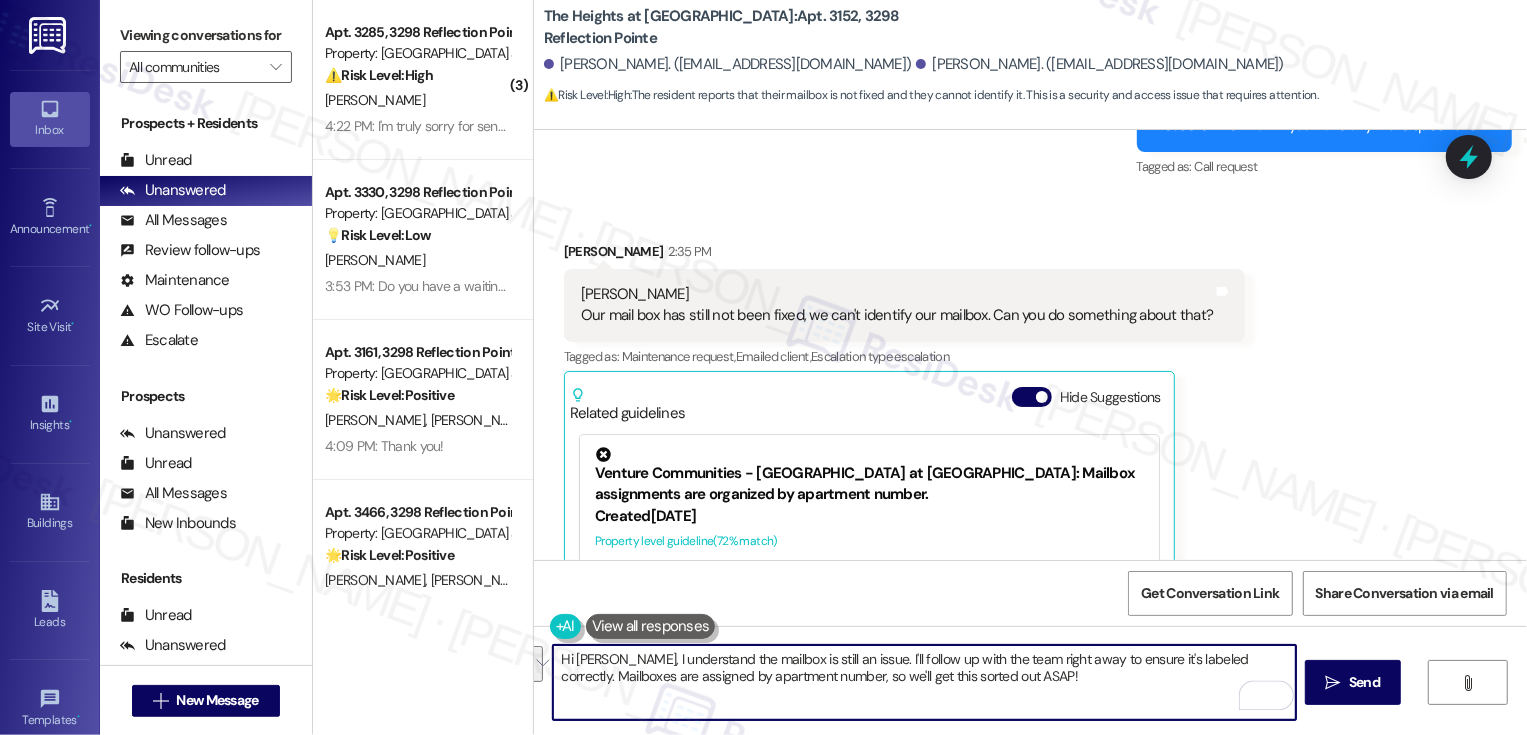 drag, startPoint x: 613, startPoint y: 662, endPoint x: 1047, endPoint y: 691, distance: 434.9678 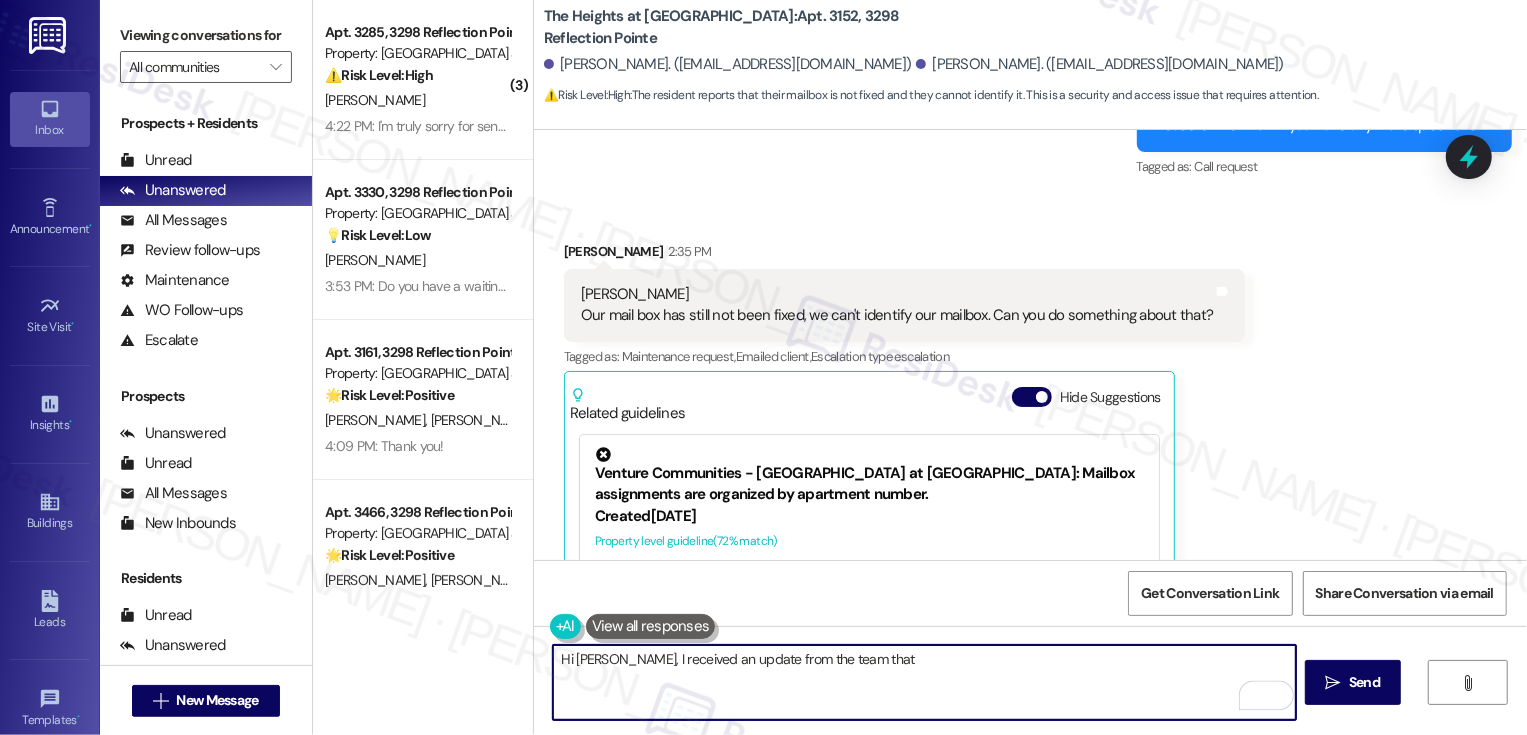 scroll, scrollTop: 4964, scrollLeft: 0, axis: vertical 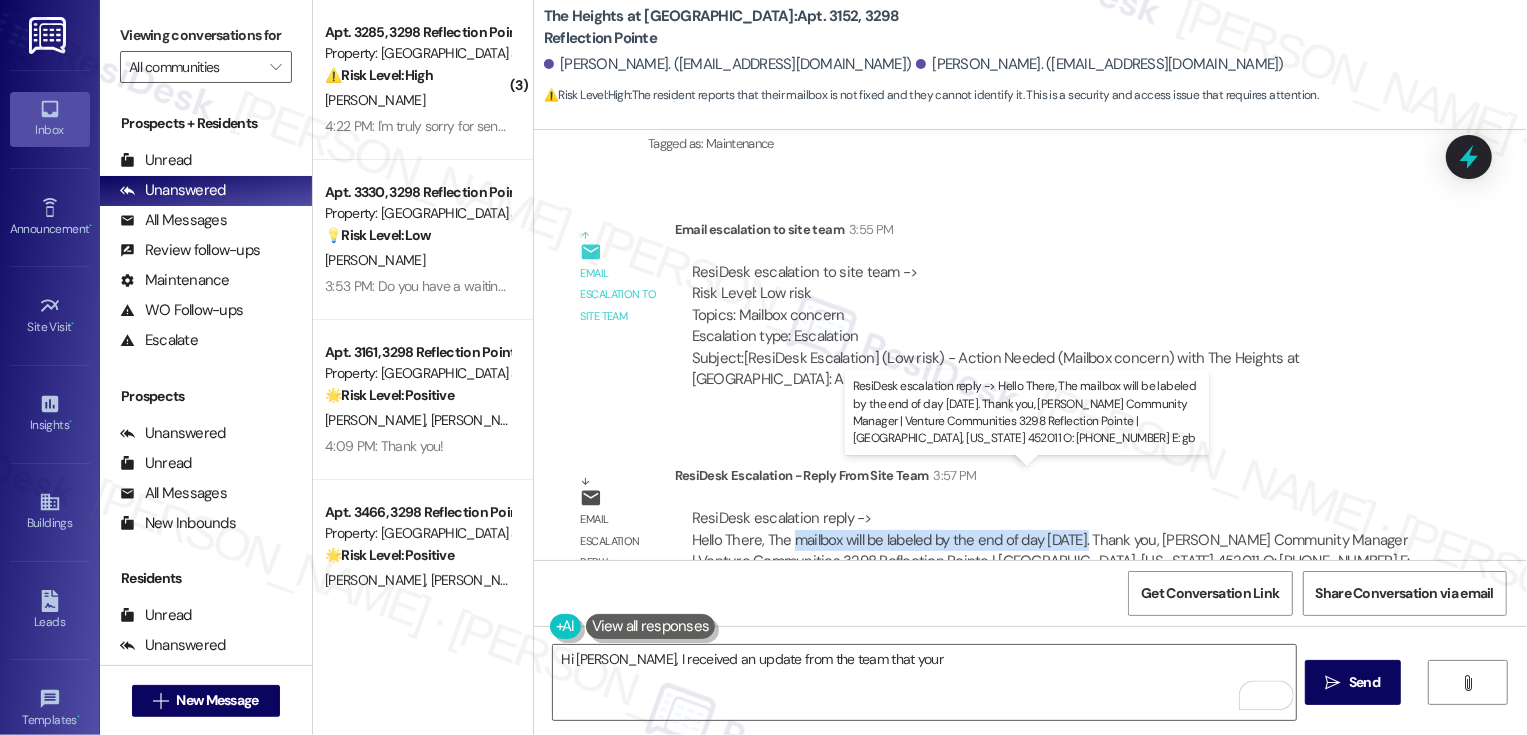 copy on "mailbox will be labeled by the end of day [DATE]." 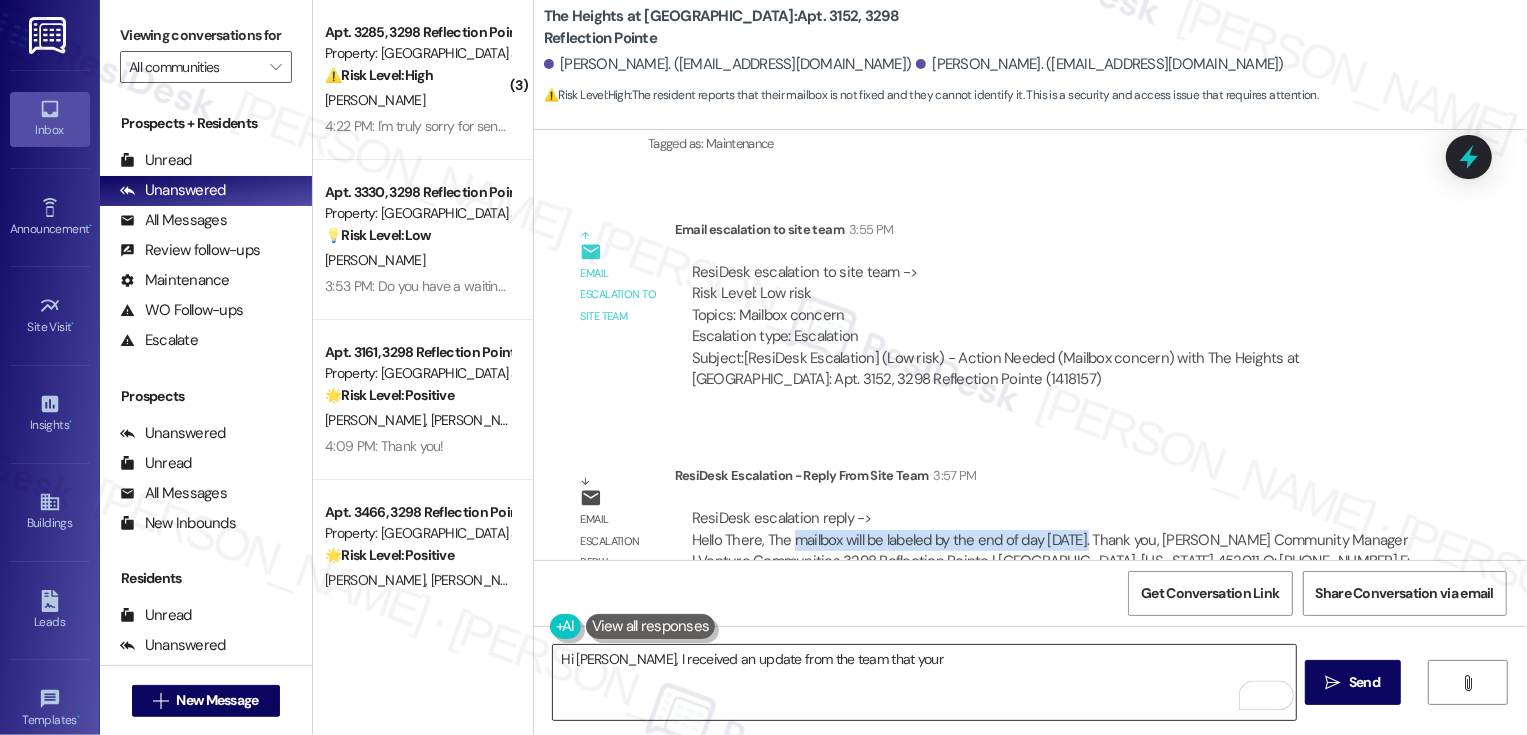 click on "Hi [PERSON_NAME], I received an update from the team that your" at bounding box center (924, 682) 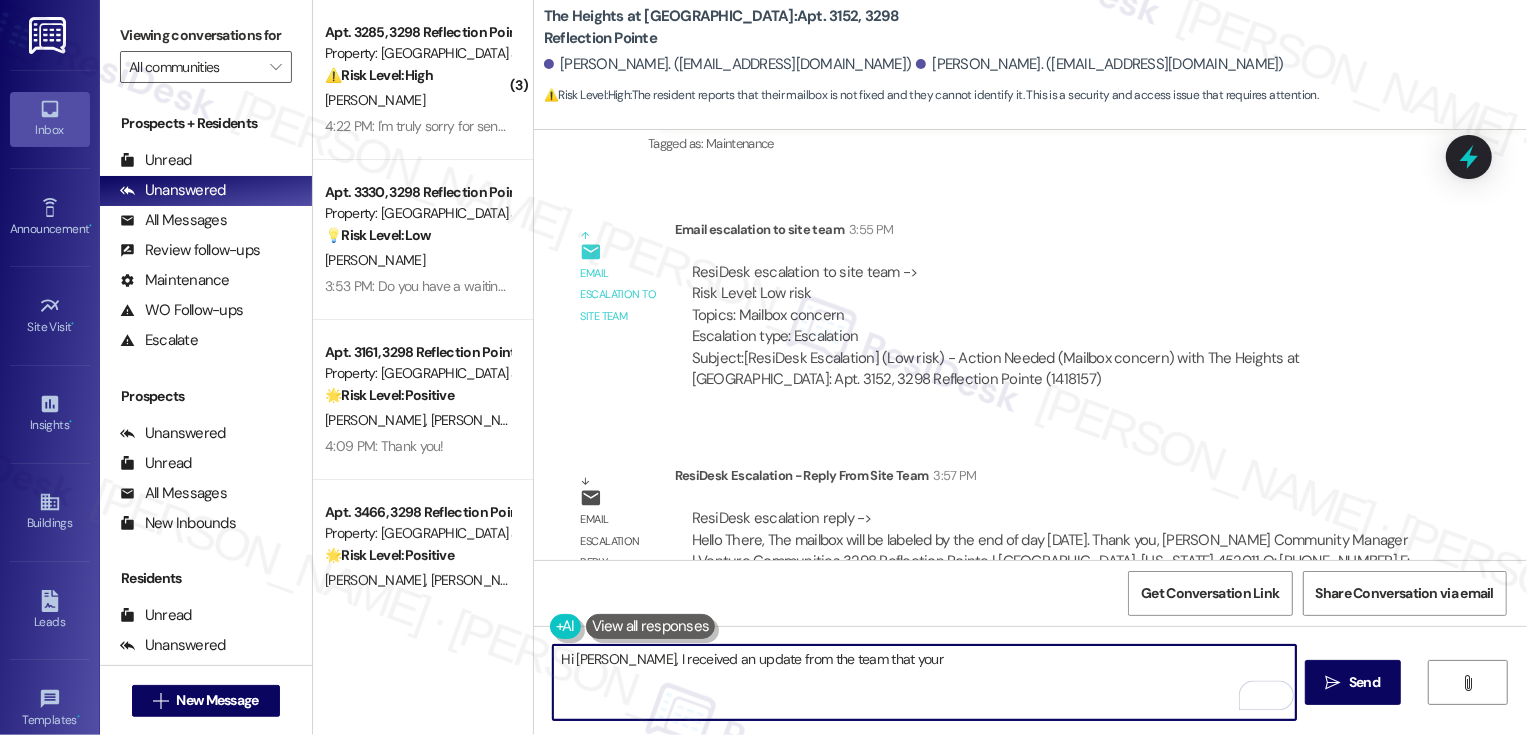 paste on "mailbox will be labeled by the end of day [DATE]." 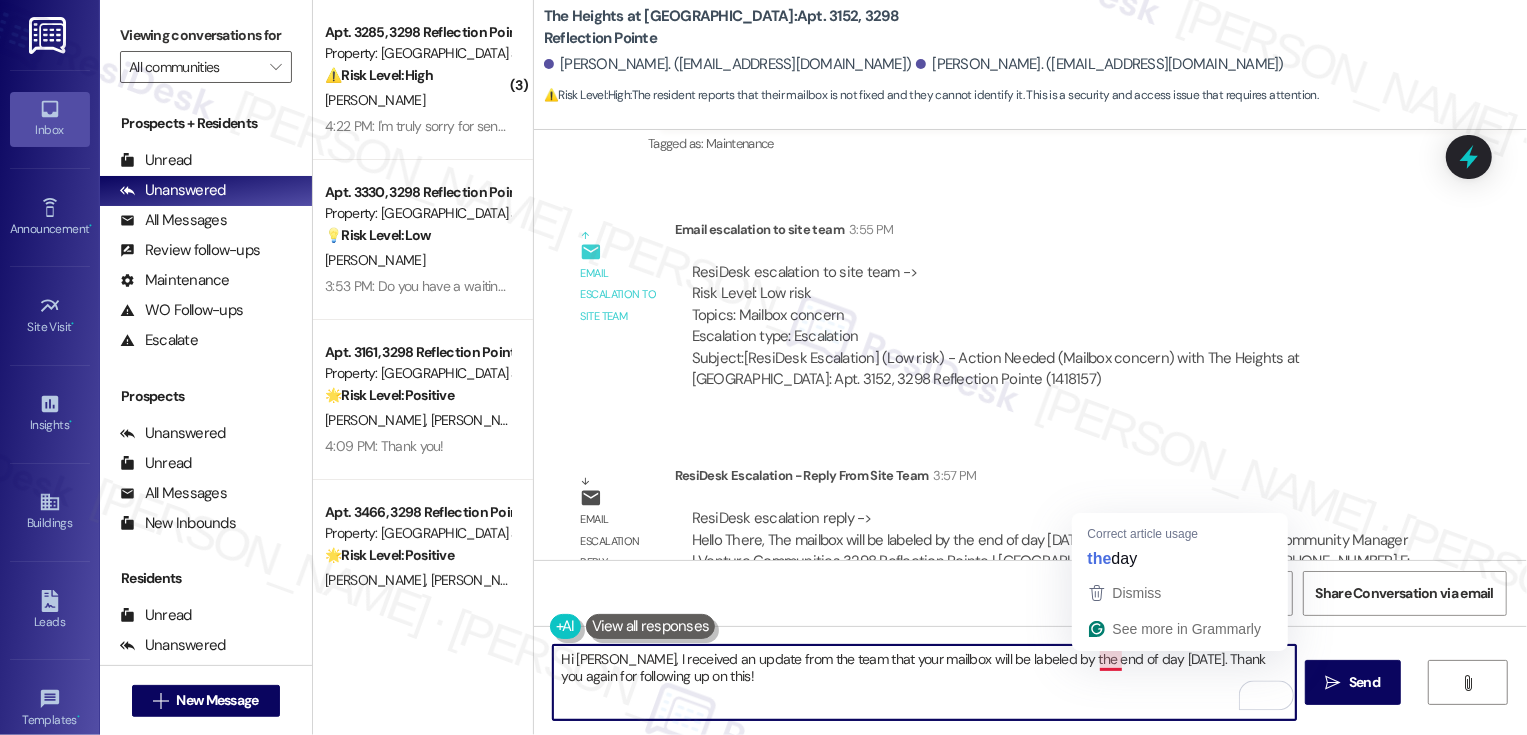 click on "Hi [PERSON_NAME], I received an update from the team that your mailbox will be labeled by the end of day [DATE]. Thank you again for following up on this!" at bounding box center [924, 682] 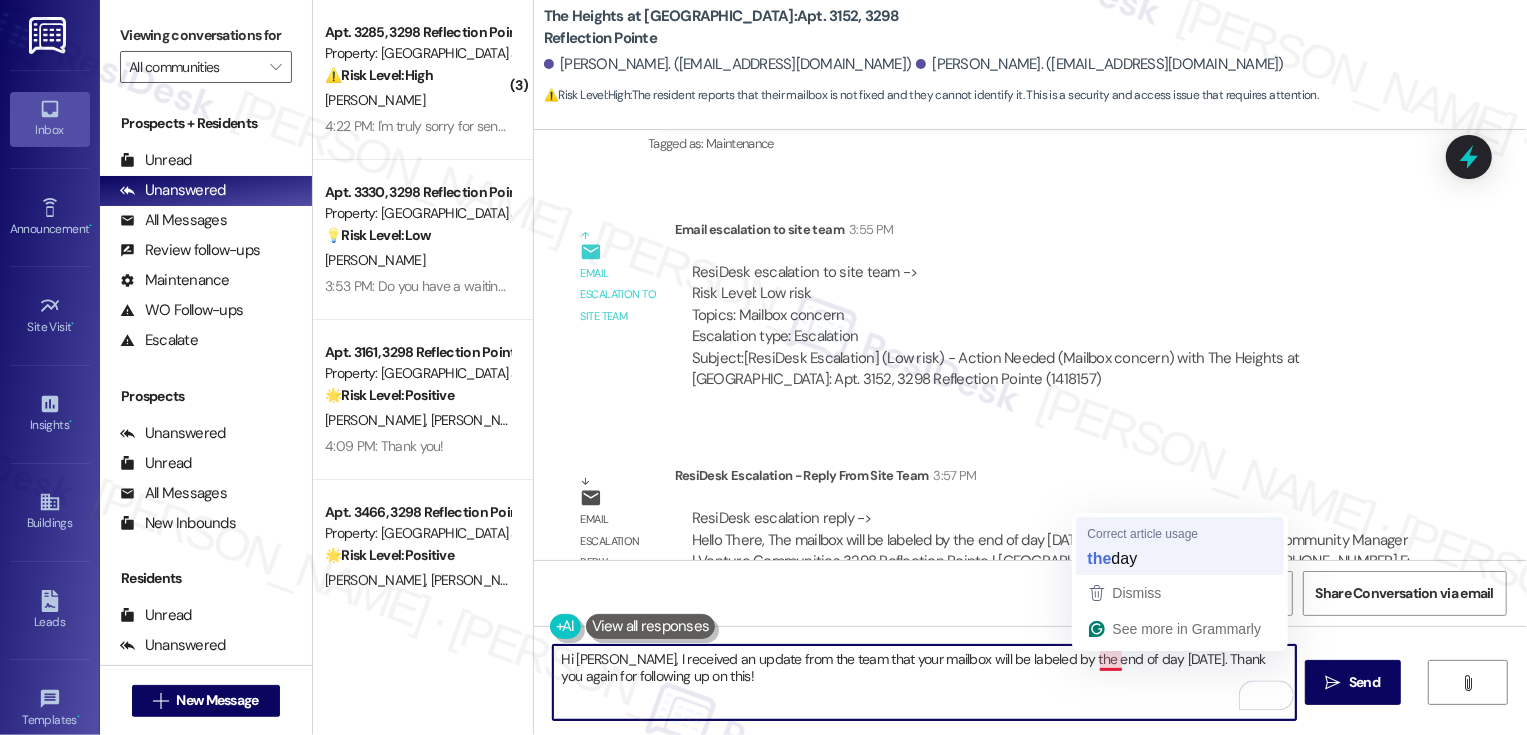 type on "Hi [PERSON_NAME], I received an update from the team that your mailbox will be labeled by the end of the day [DATE]. Thank you again for following up on this!" 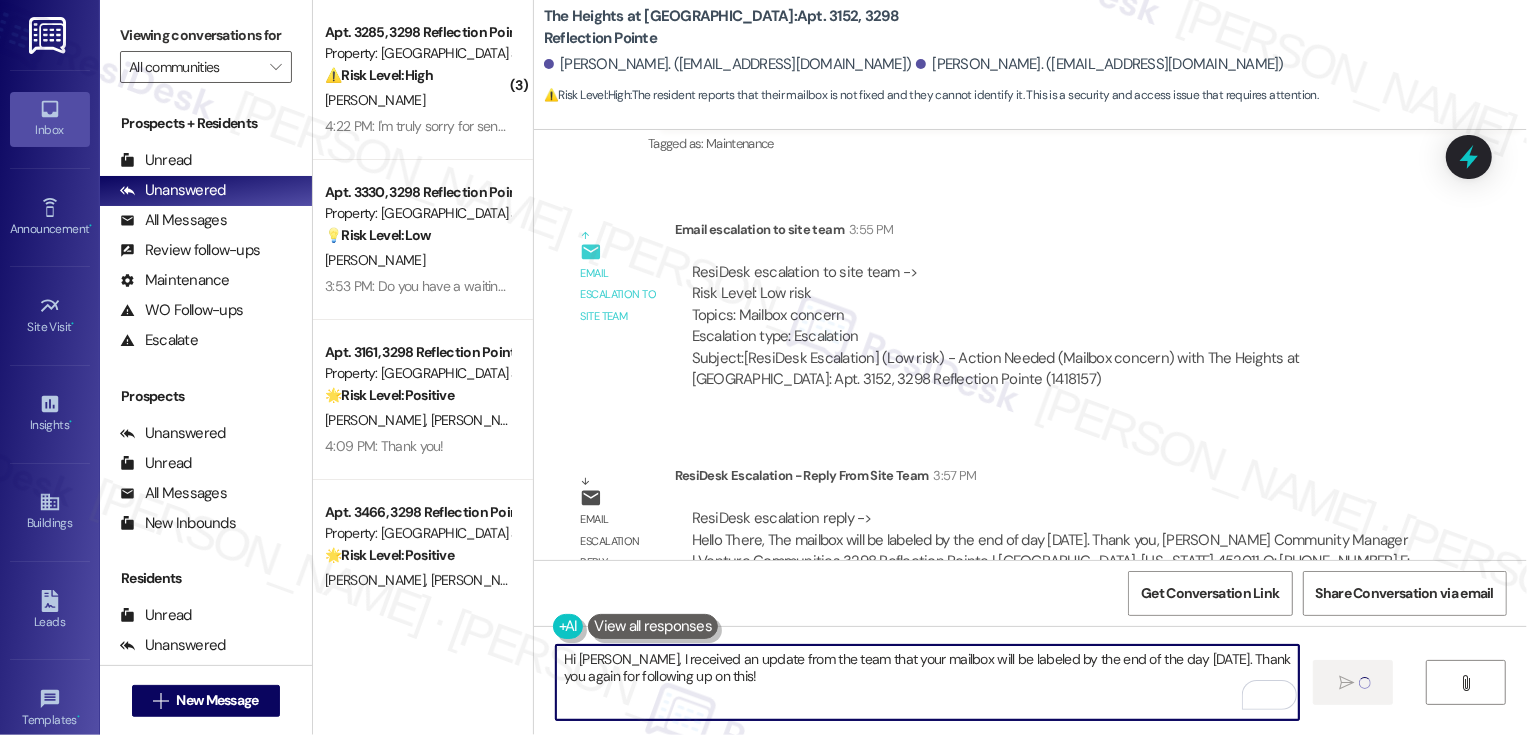 type 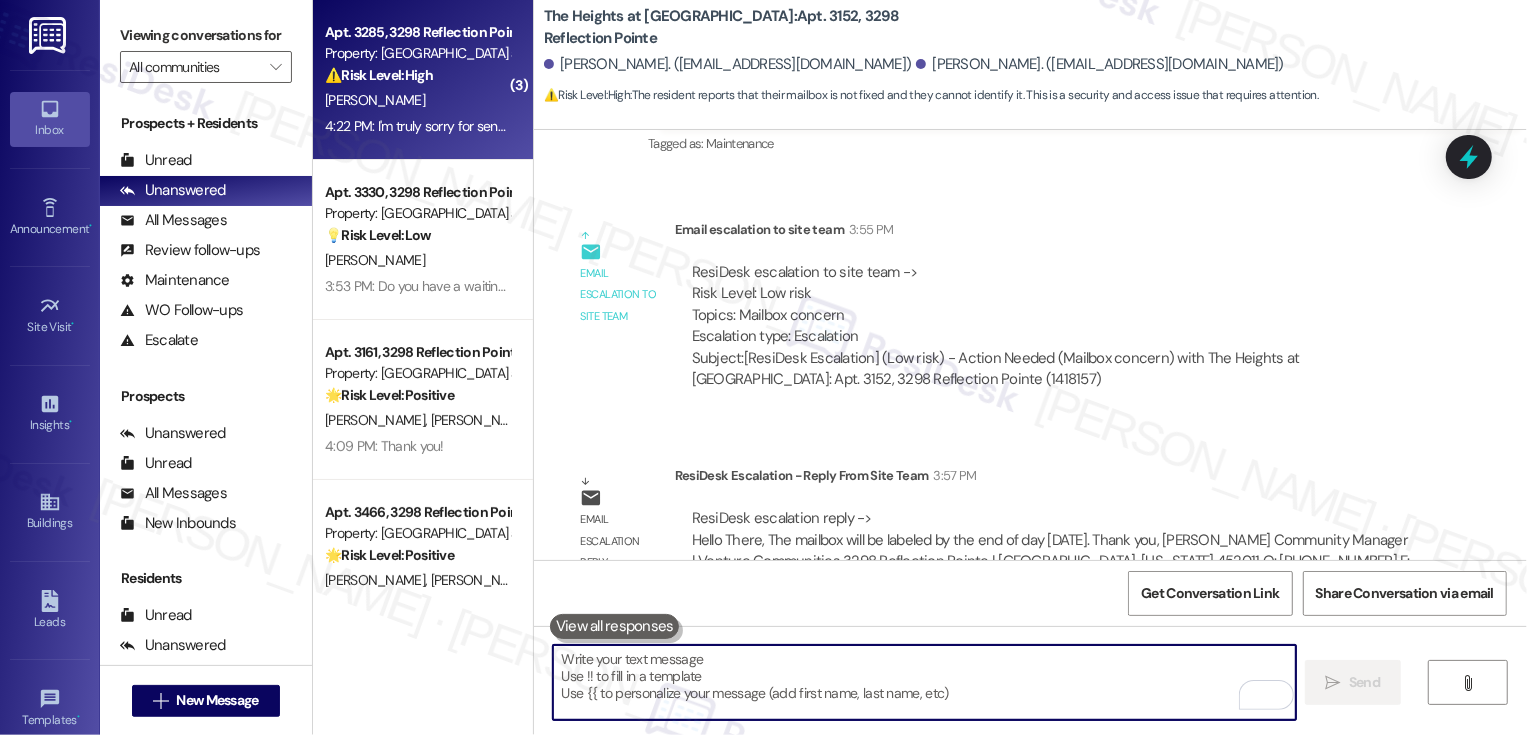 scroll, scrollTop: 4344, scrollLeft: 0, axis: vertical 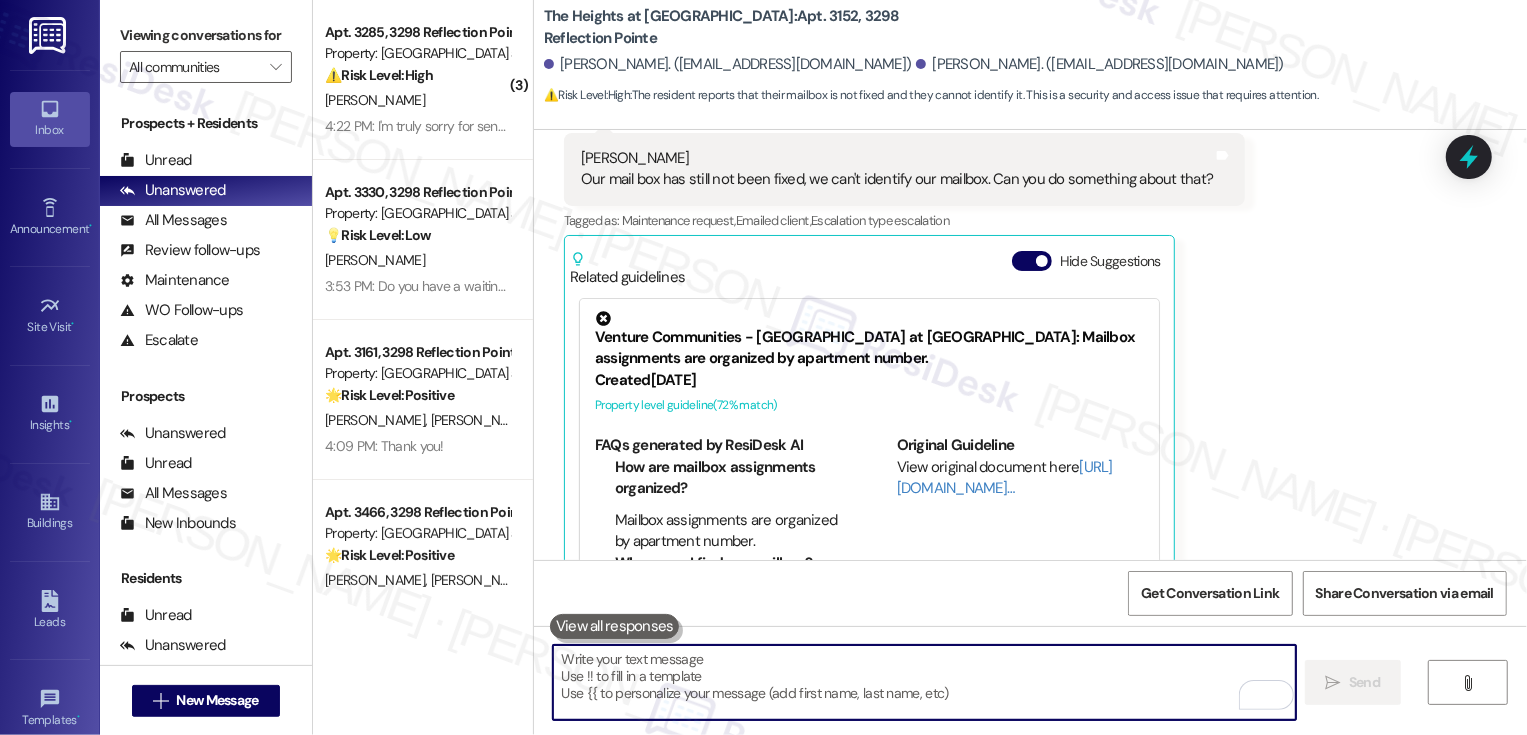 click on "4:22 PM: I'm truly sorry for sending all those things at once. 4:22 PM: I'm truly sorry for sending all those things at once." at bounding box center (493, 126) 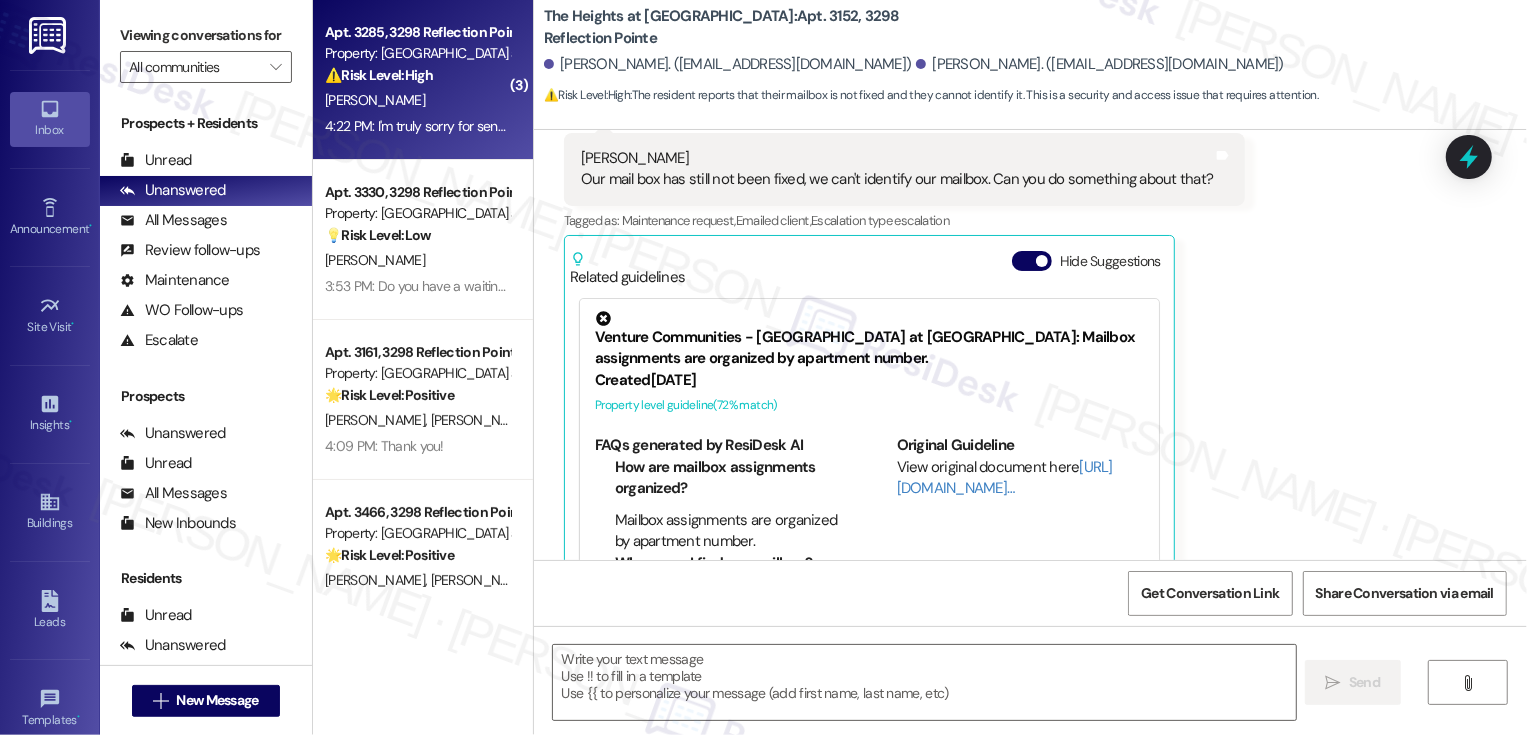 type on "Fetching suggested responses. Please feel free to read through the conversation in the meantime." 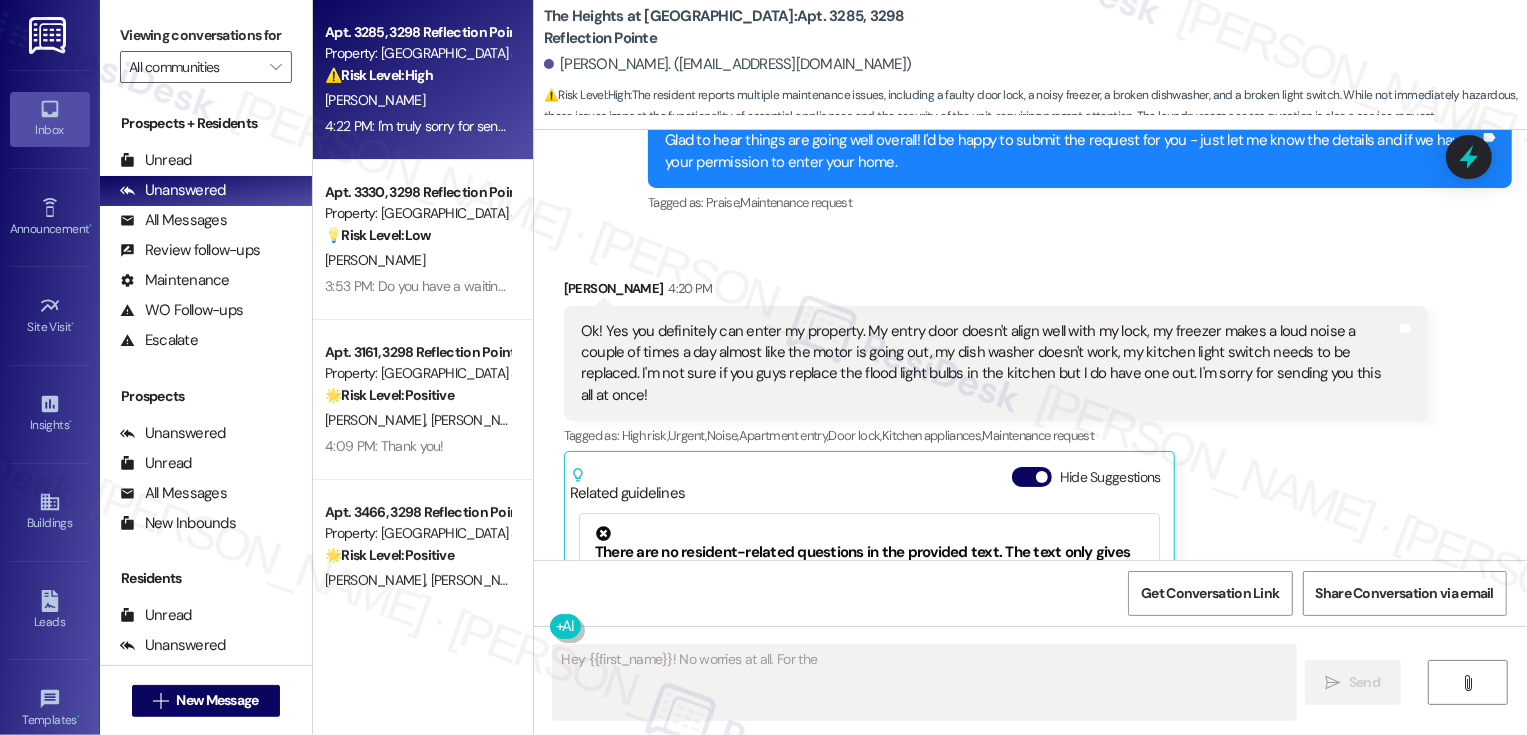 scroll, scrollTop: 5237, scrollLeft: 0, axis: vertical 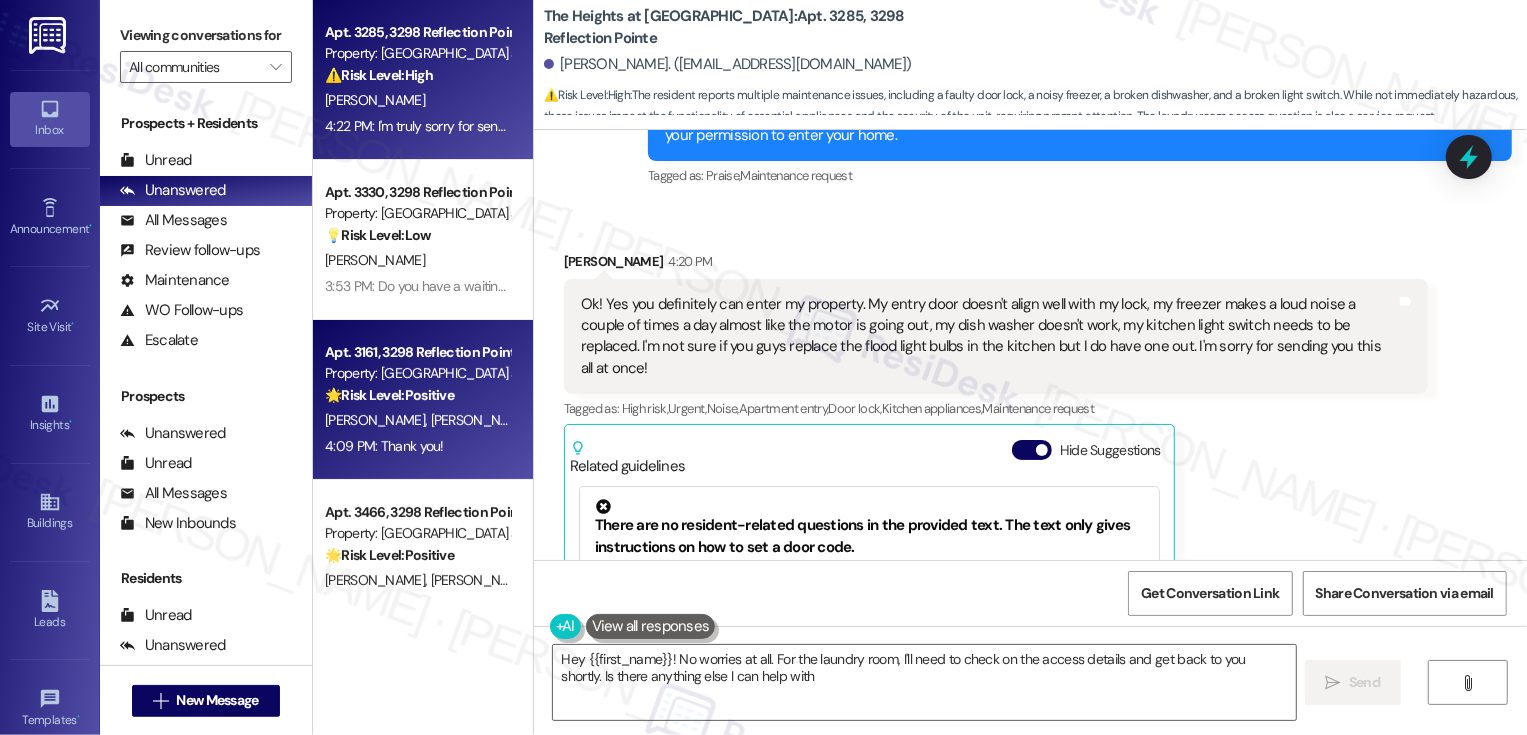 type on "Hey {{first_name}}! No worries at all. For the laundry room, I'll need to check on the access details and get back to you shortly. Is there anything else I can help with?" 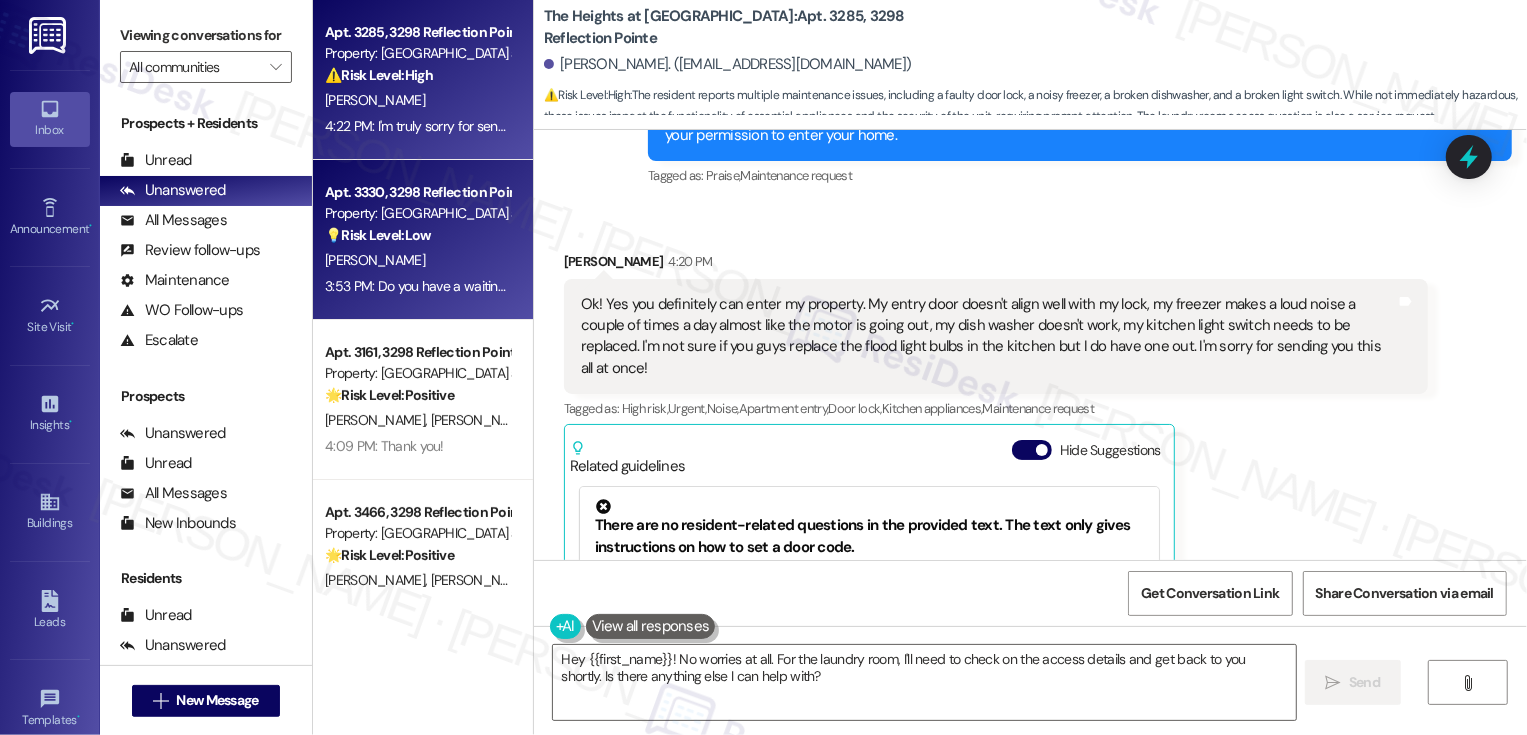 click on "[PERSON_NAME]" at bounding box center [417, 260] 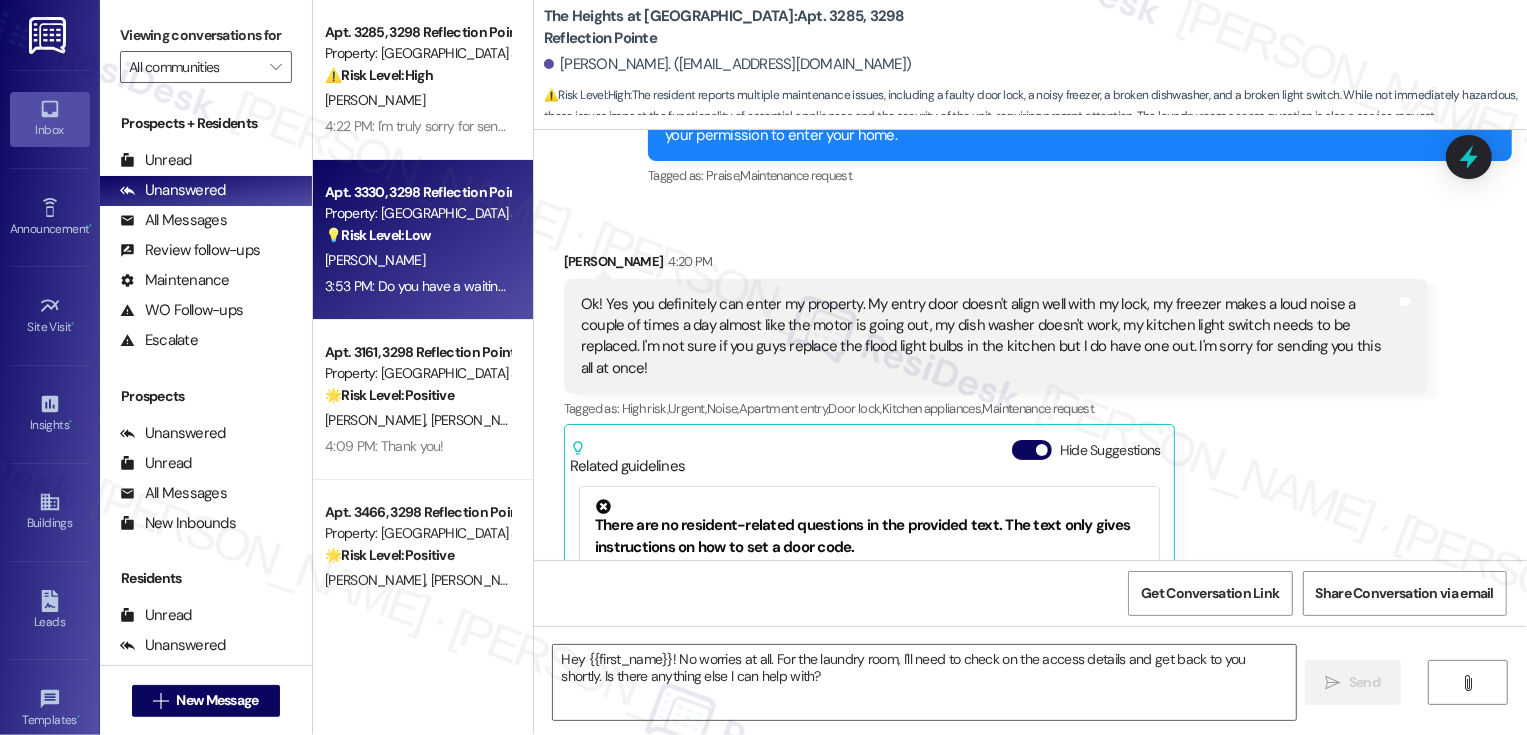 type on "Fetching suggested responses. Please feel free to read through the conversation in the meantime." 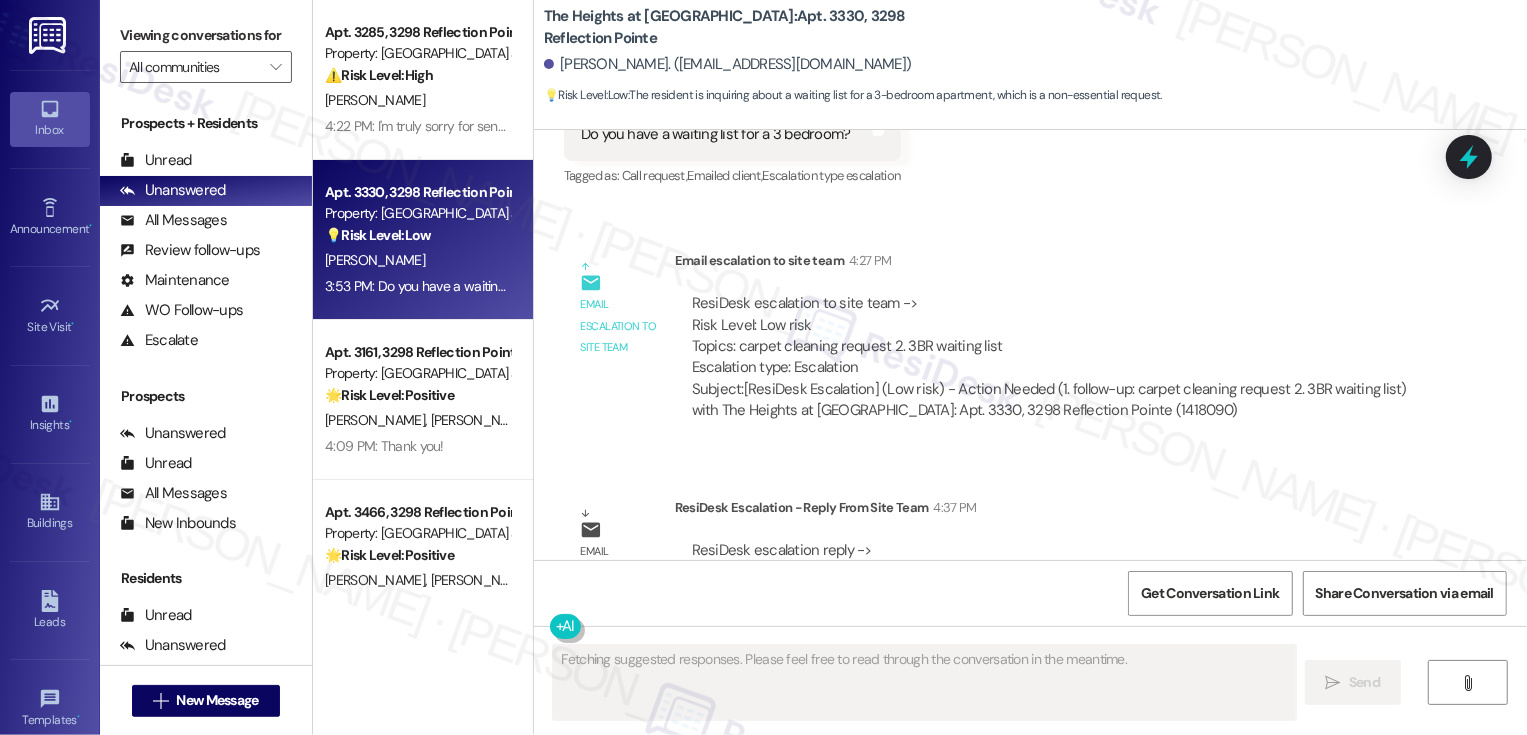 scroll, scrollTop: 3682, scrollLeft: 0, axis: vertical 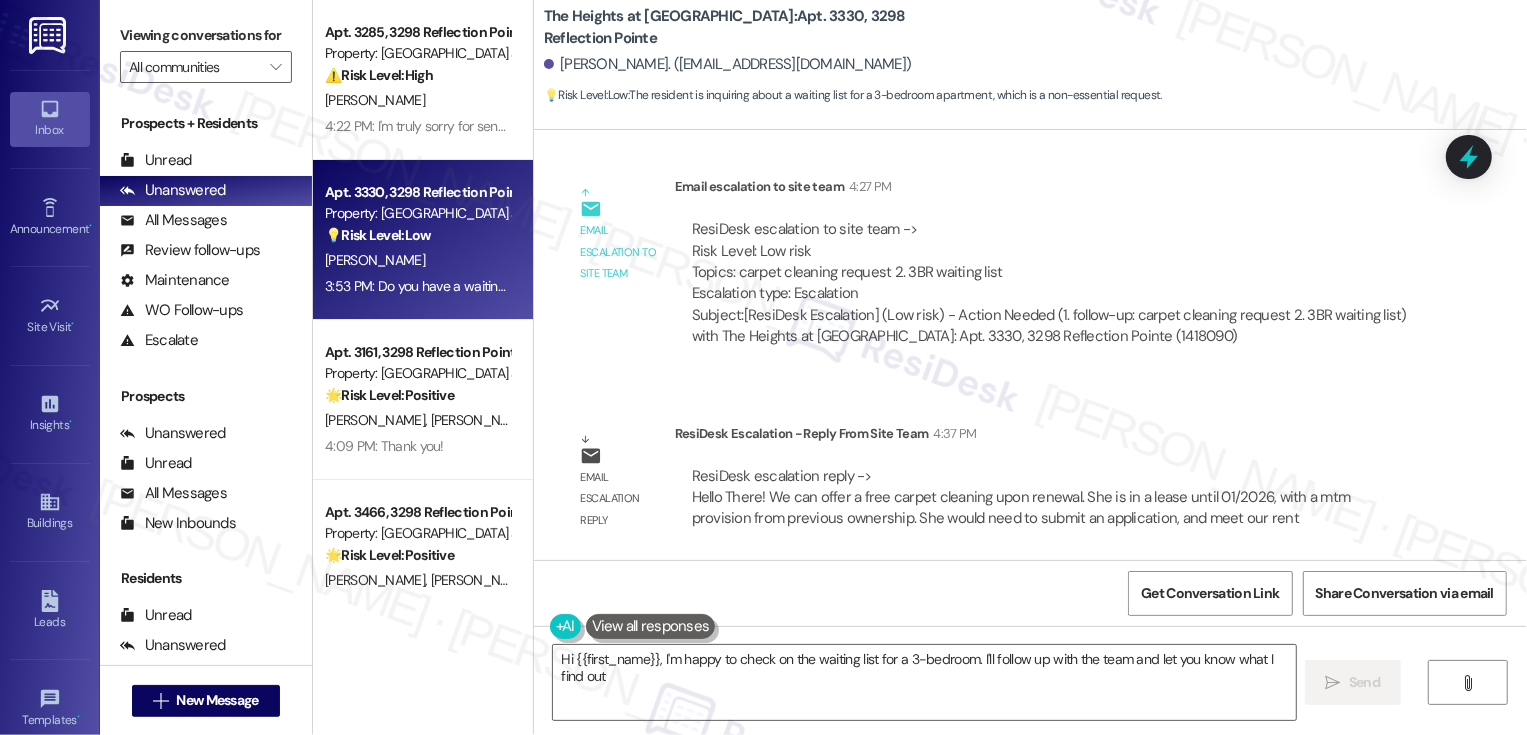type on "Hi {{first_name}}, I'm happy to check on the waiting list for a 3-bedroom. I'll follow up with the team and let you know what I find out!" 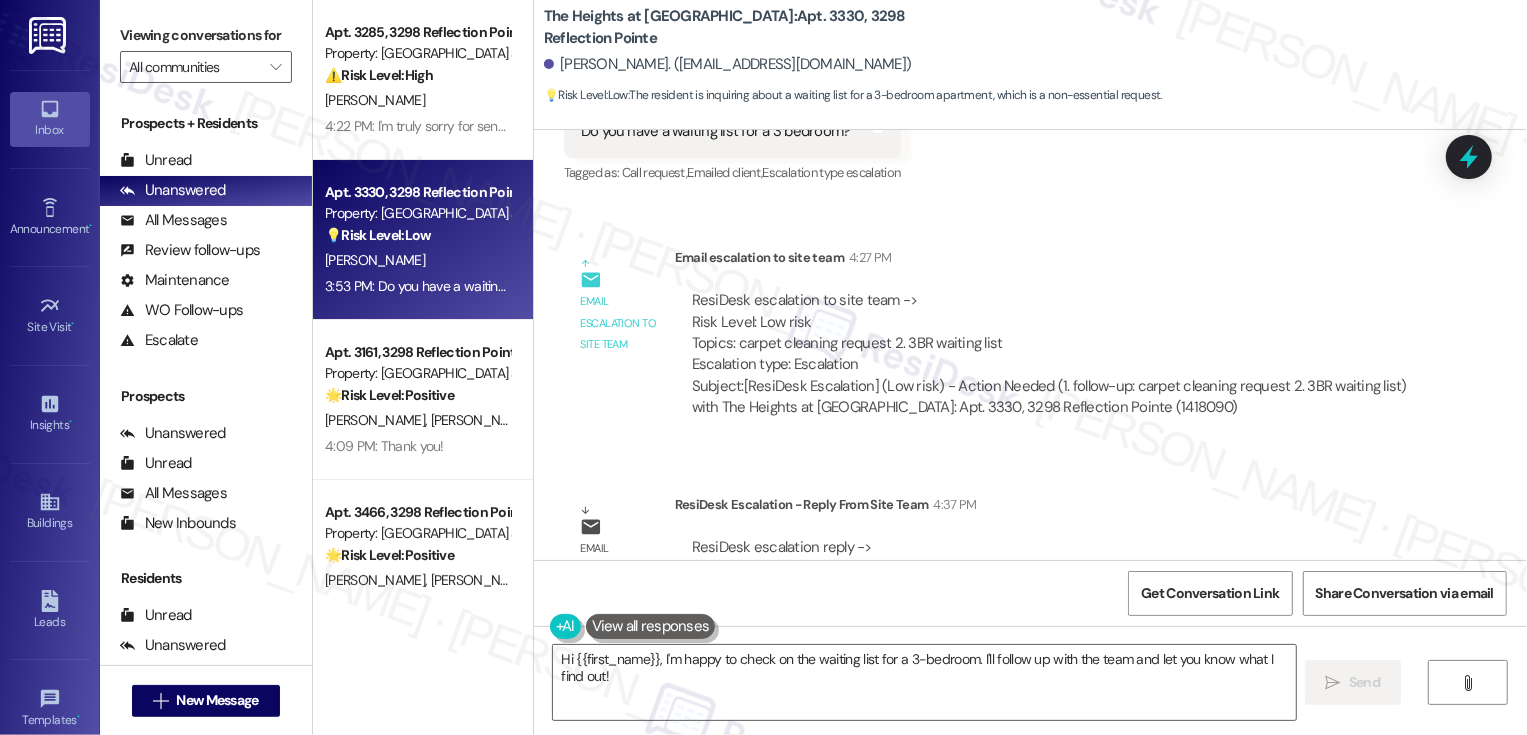 scroll, scrollTop: 3682, scrollLeft: 0, axis: vertical 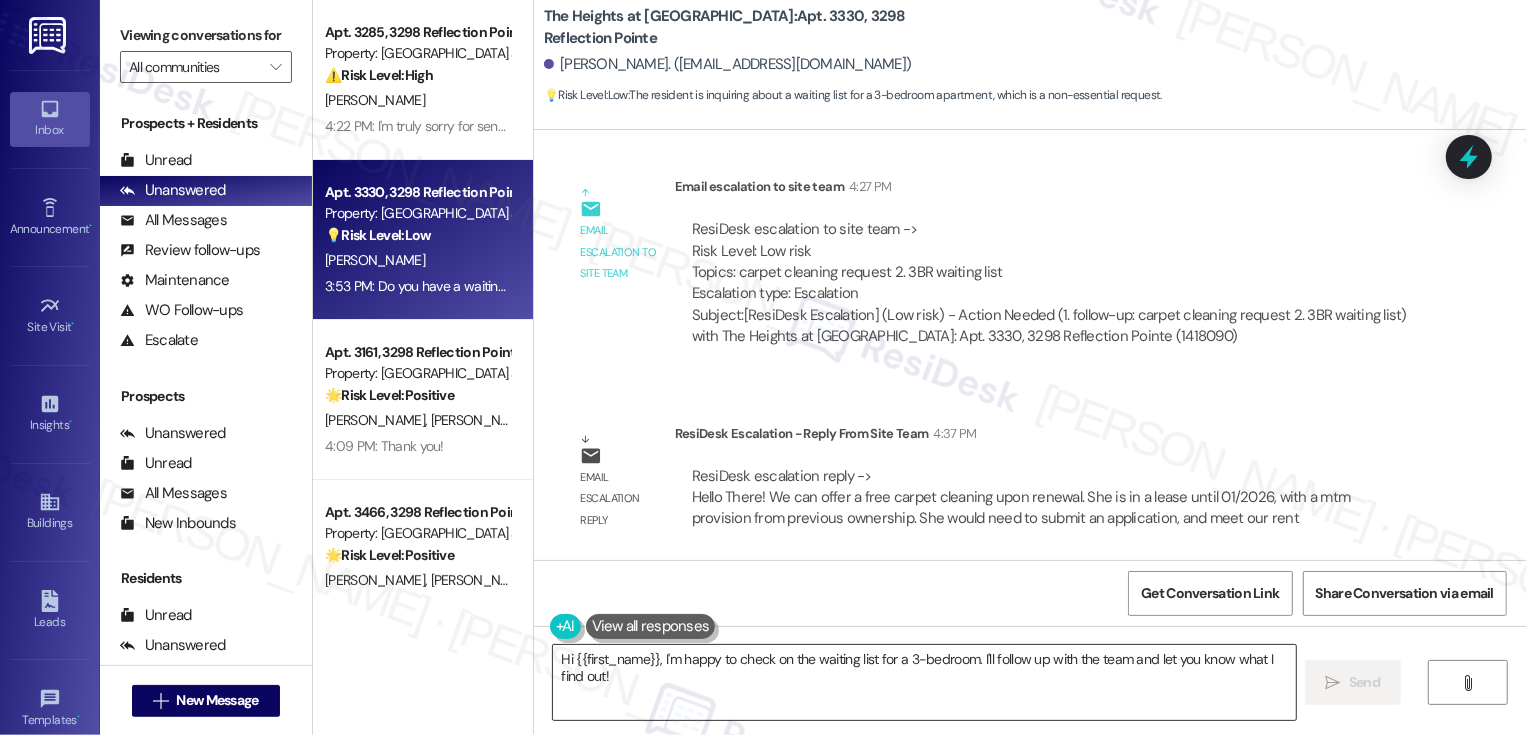 click on "Hi {{first_name}}, I'm happy to check on the waiting list for a 3-bedroom. I'll follow up with the team and let you know what I find out!" at bounding box center (924, 682) 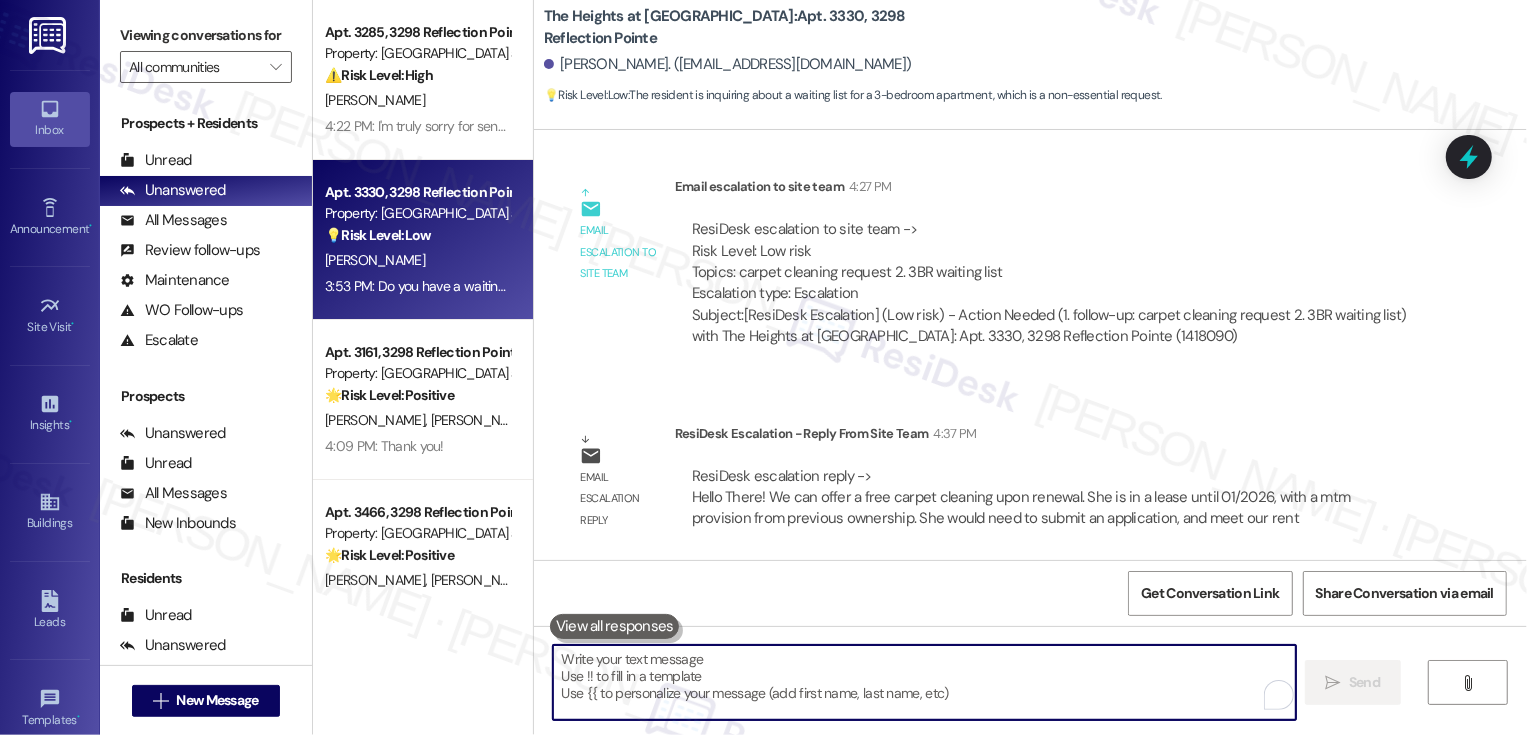paste on "We can offer a free carpet cleaning upon renewal. She is in a lease until 01/2026, with a mtm provision from previous ownership.
She would need to submit an application, and meet our rental requirements. Once we have her approved application we can put her on a waiting list for our 3-bedrooms." 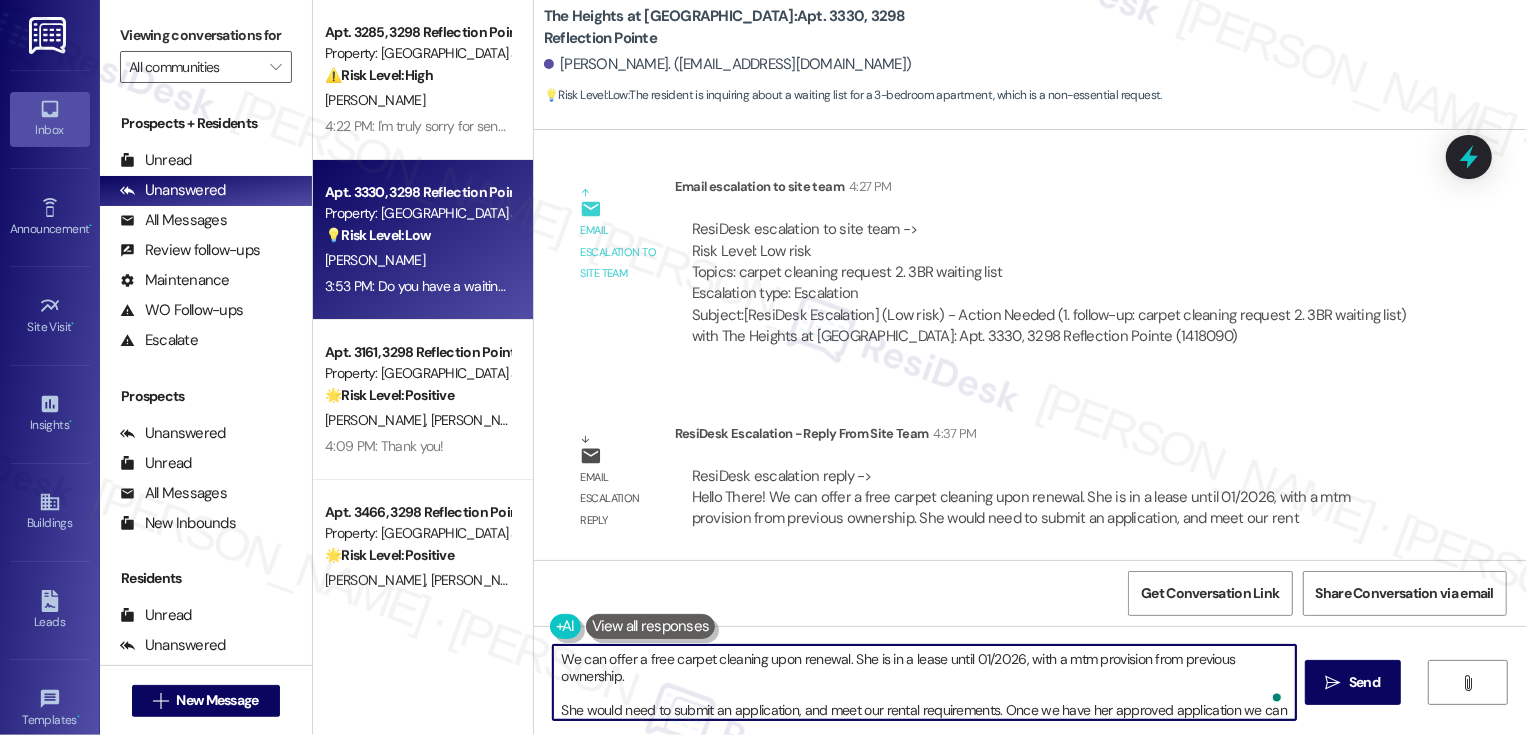 scroll, scrollTop: 17, scrollLeft: 0, axis: vertical 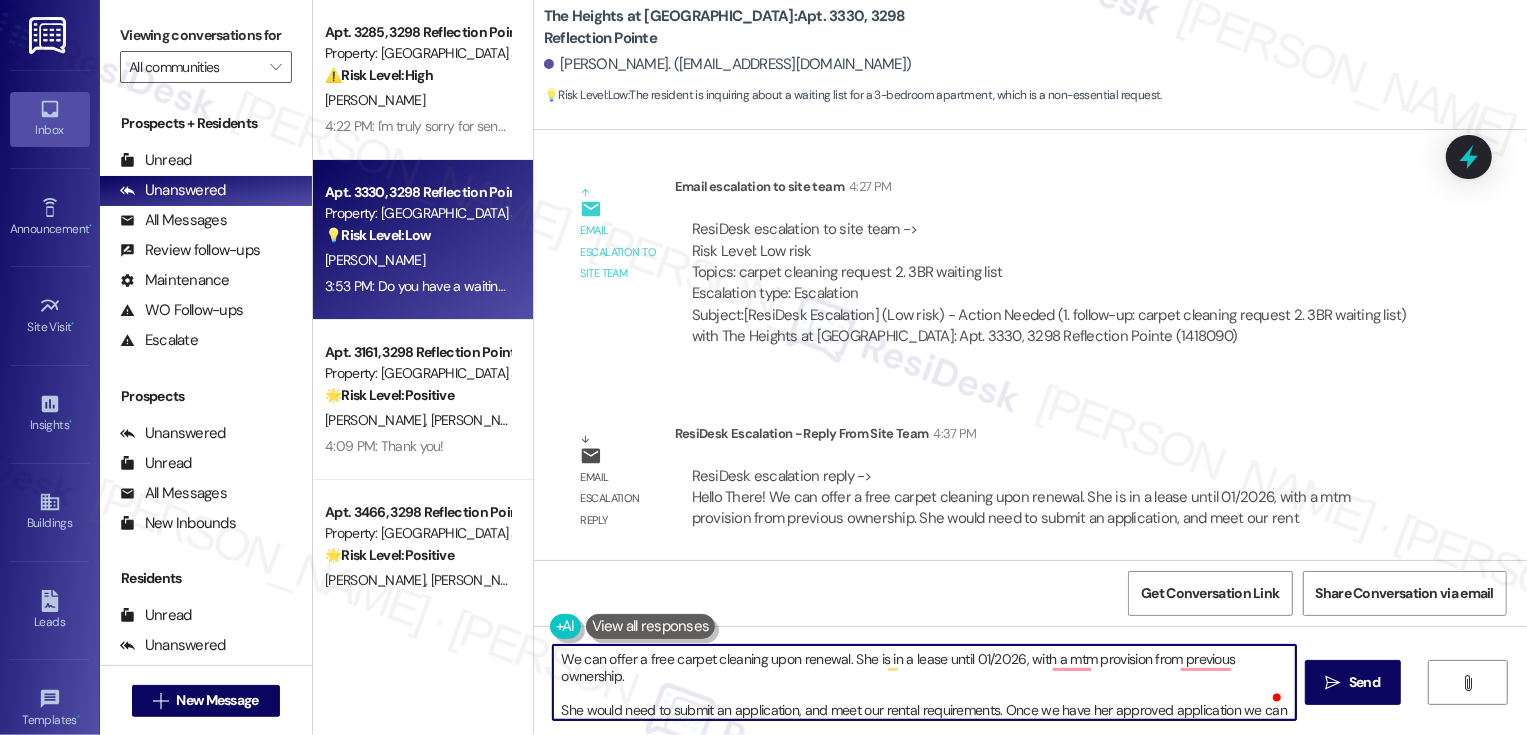 click on "We can offer a free carpet cleaning upon renewal. She is in a lease until 01/2026, with a mtm provision from previous ownership.
She would need to submit an application, and meet our rental requirements. Once we have her approved application we can put her on a waiting list for our 3-bedrooms." at bounding box center (924, 682) 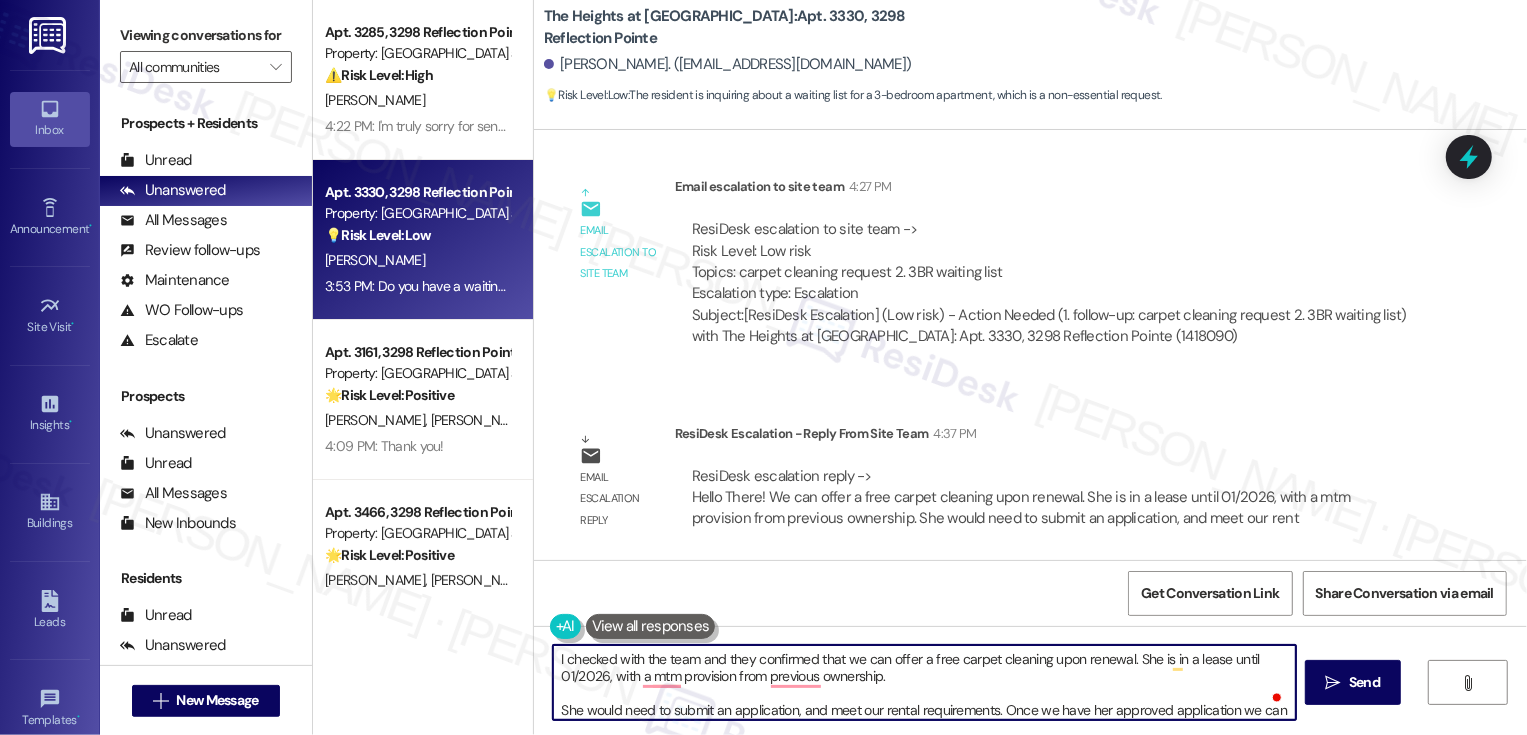 click on "I checked with the team and they confirmed that we can offer a free carpet cleaning upon renewal. She is in a lease until 01/2026, with a mtm provision from previous ownership.
She would need to submit an application, and meet our rental requirements. Once we have her approved application we can put her on a waiting list for our 3-bedrooms." at bounding box center (924, 682) 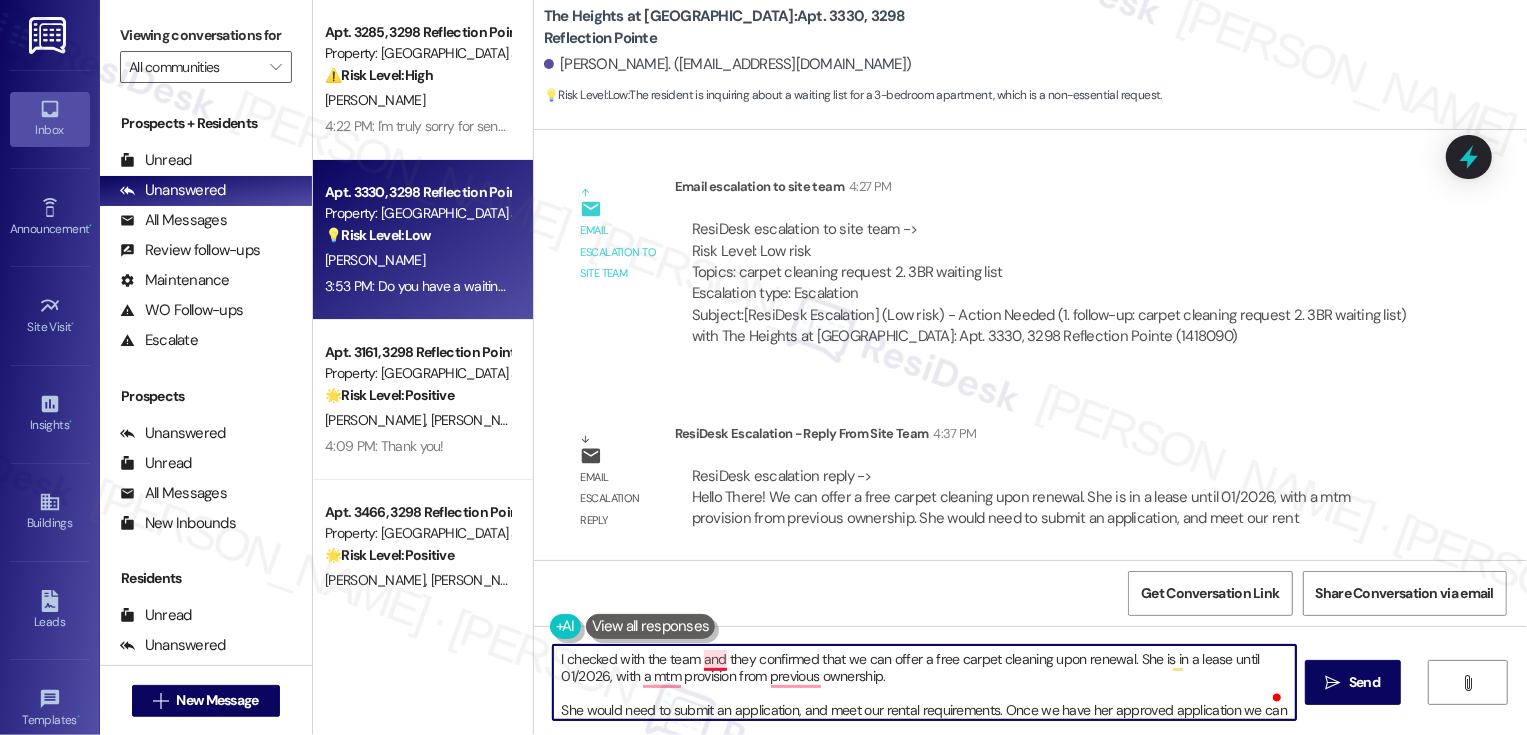 click on "I checked with the team and they confirmed that we can offer a free carpet cleaning upon renewal. She is in a lease until 01/2026, with a mtm provision from previous ownership.
She would need to submit an application, and meet our rental requirements. Once we have her approved application we can put her on a waiting list for our 3-bedrooms." at bounding box center (924, 682) 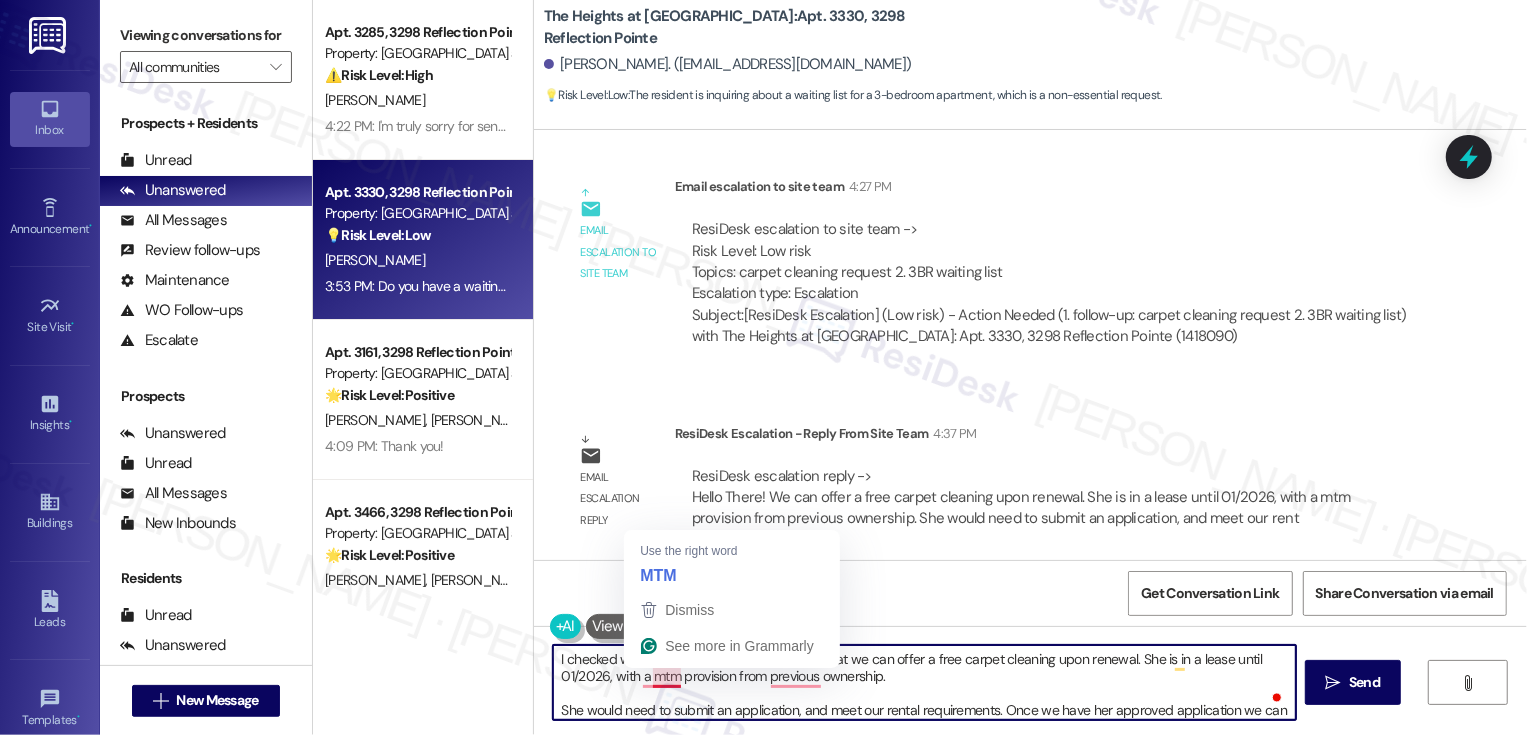 click on "I checked with the team, and they confirmed that we can offer a free carpet cleaning upon renewal. She is in a lease until 01/2026, with a mtm provision from previous ownership.
She would need to submit an application, and meet our rental requirements. Once we have her approved application we can put her on a waiting list for our 3-bedrooms." at bounding box center [924, 682] 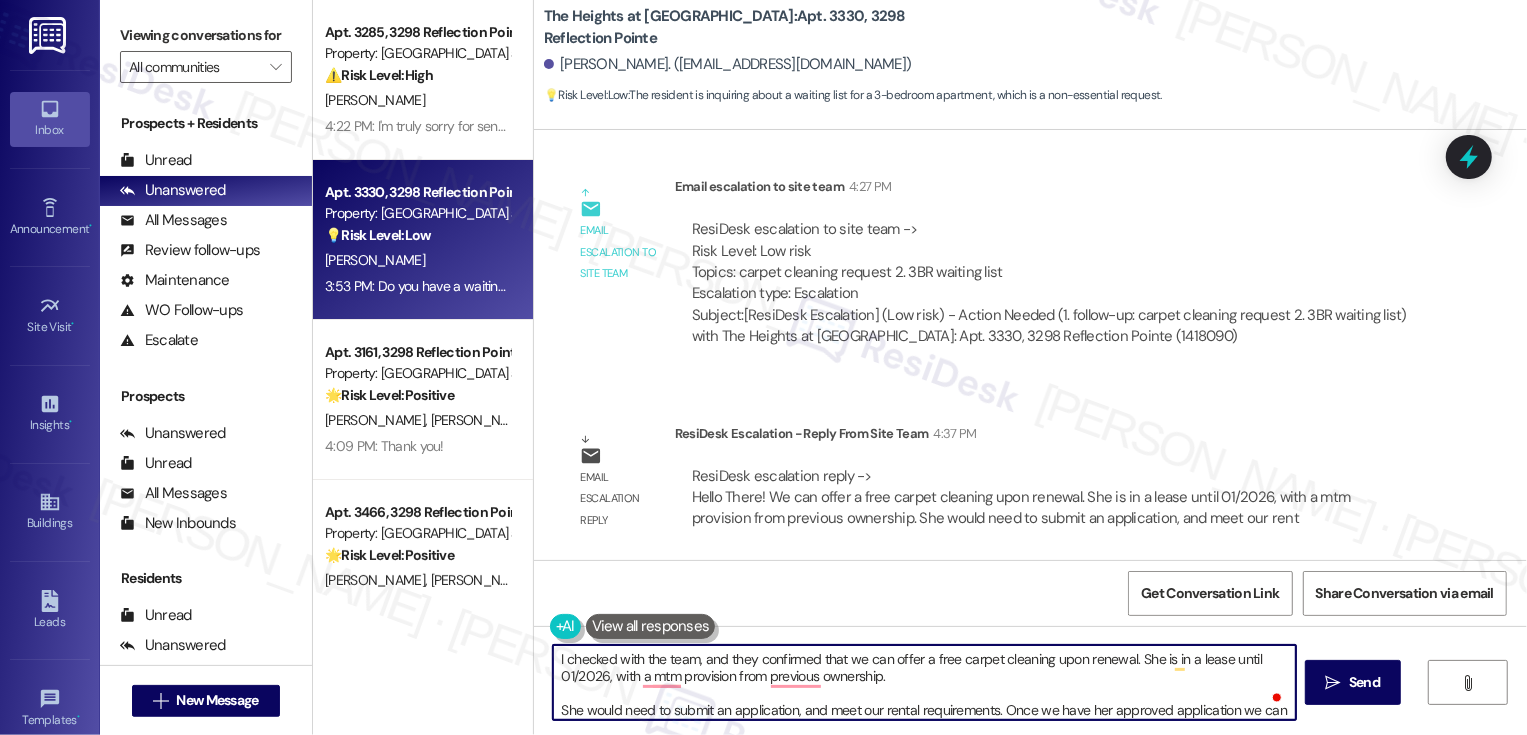 click on "I checked with the team, and they confirmed that we can offer a free carpet cleaning upon renewal. She is in a lease until 01/2026, with a mtm provision from previous ownership.
She would need to submit an application, and meet our rental requirements. Once we have her approved application we can put her on a waiting list for our 3-bedrooms." at bounding box center [924, 682] 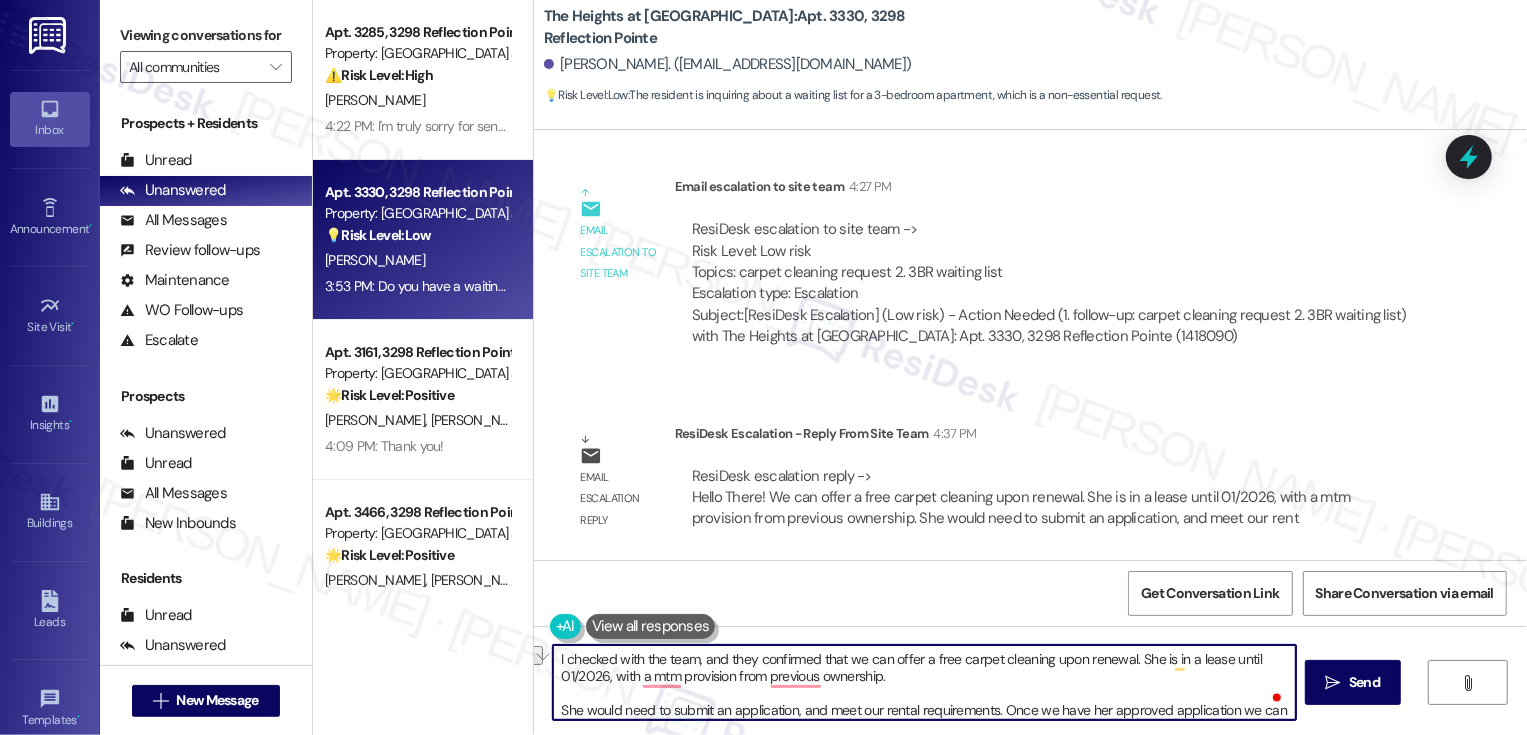 drag, startPoint x: 1125, startPoint y: 657, endPoint x: 1185, endPoint y: 651, distance: 60.299255 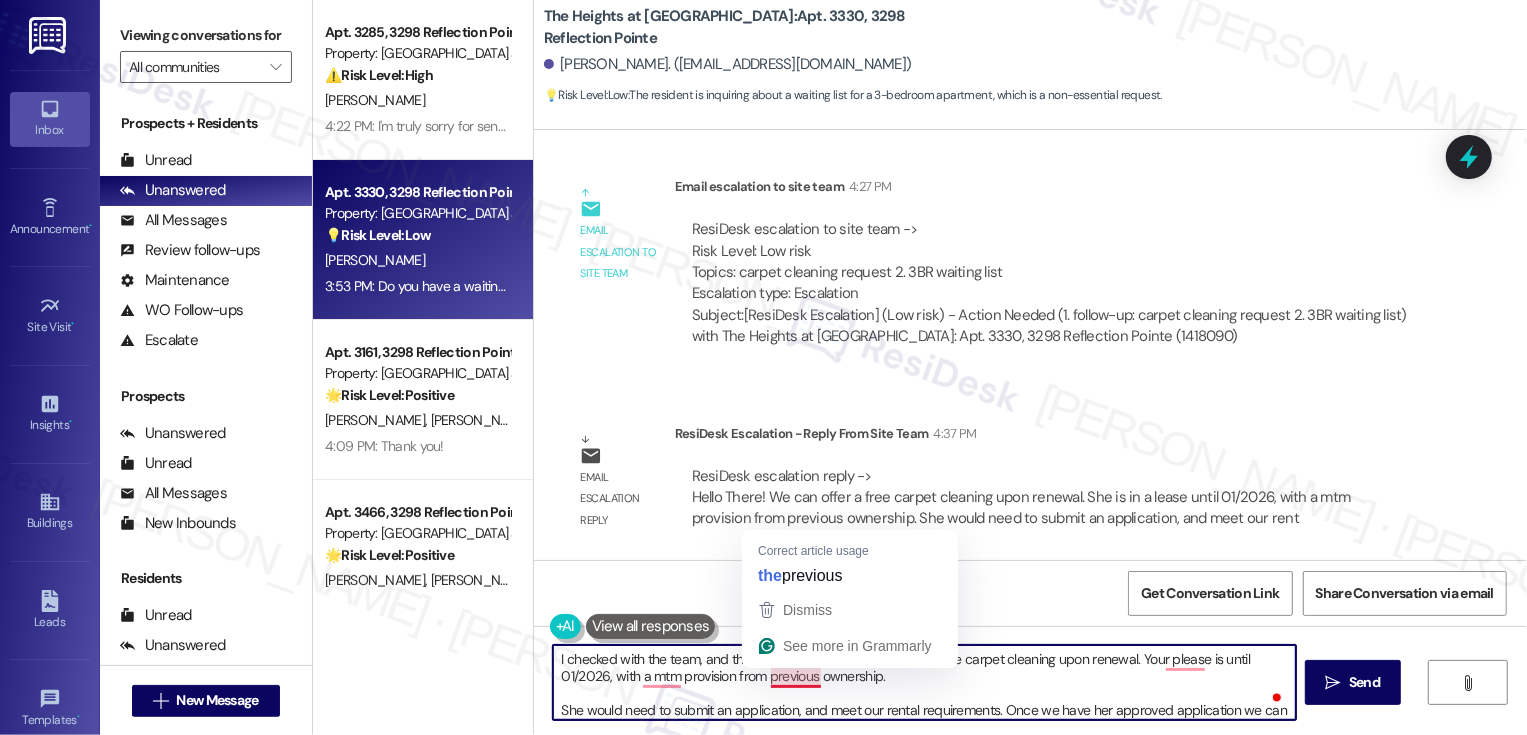 click on "I checked with the team, and they confirmed that we can offer a free carpet cleaning upon renewal. Your please is until 01/2026, with a mtm provision from previous ownership.
She would need to submit an application, and meet our rental requirements. Once we have her approved application we can put her on a waiting list for our 3-bedrooms." at bounding box center [924, 682] 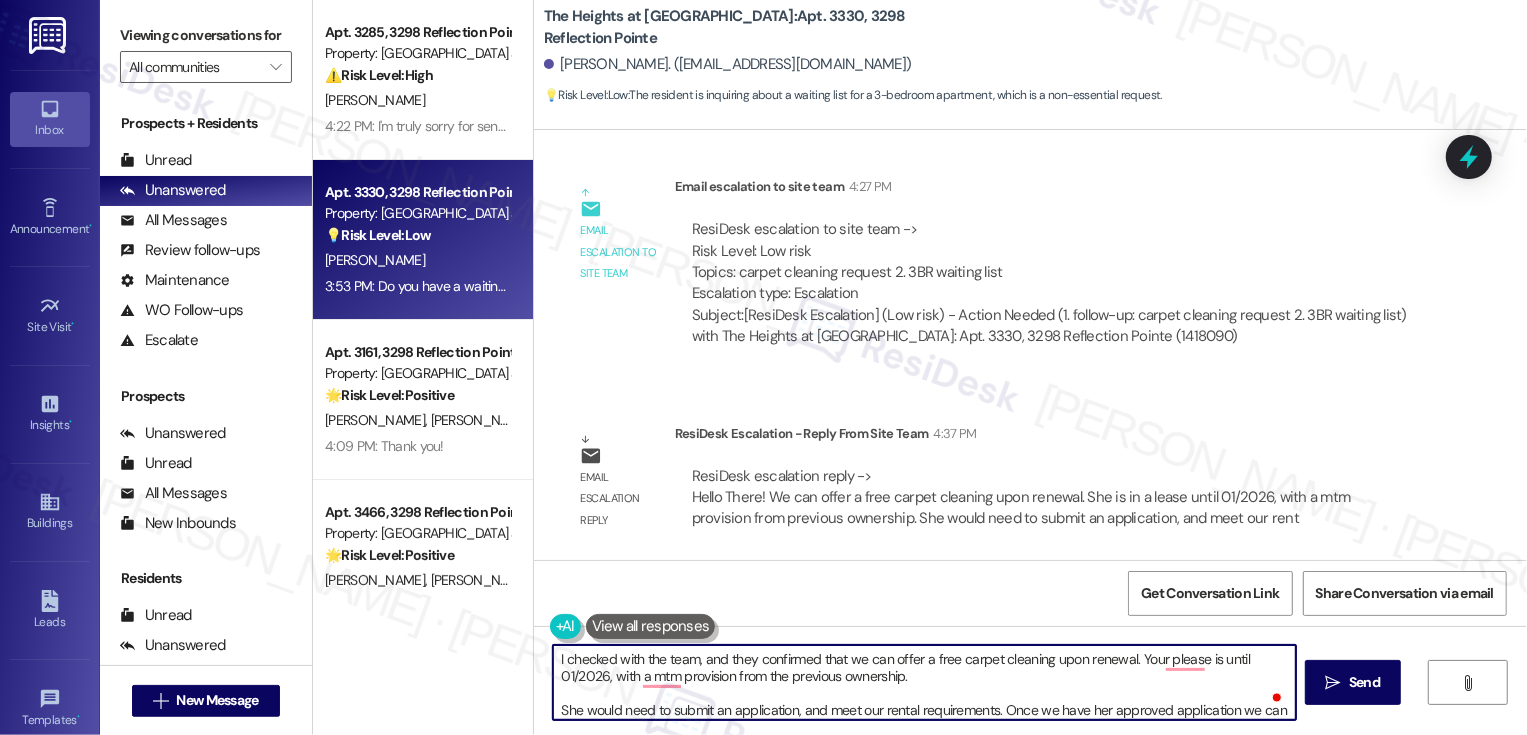 click on "I checked with the team, and they confirmed that we can offer a free carpet cleaning upon renewal. Your please is until 01/2026, with a mtm provision from the previous ownership.
She would need to submit an application, and meet our rental requirements. Once we have her approved application we can put her on a waiting list for our 3-bedrooms." at bounding box center [924, 682] 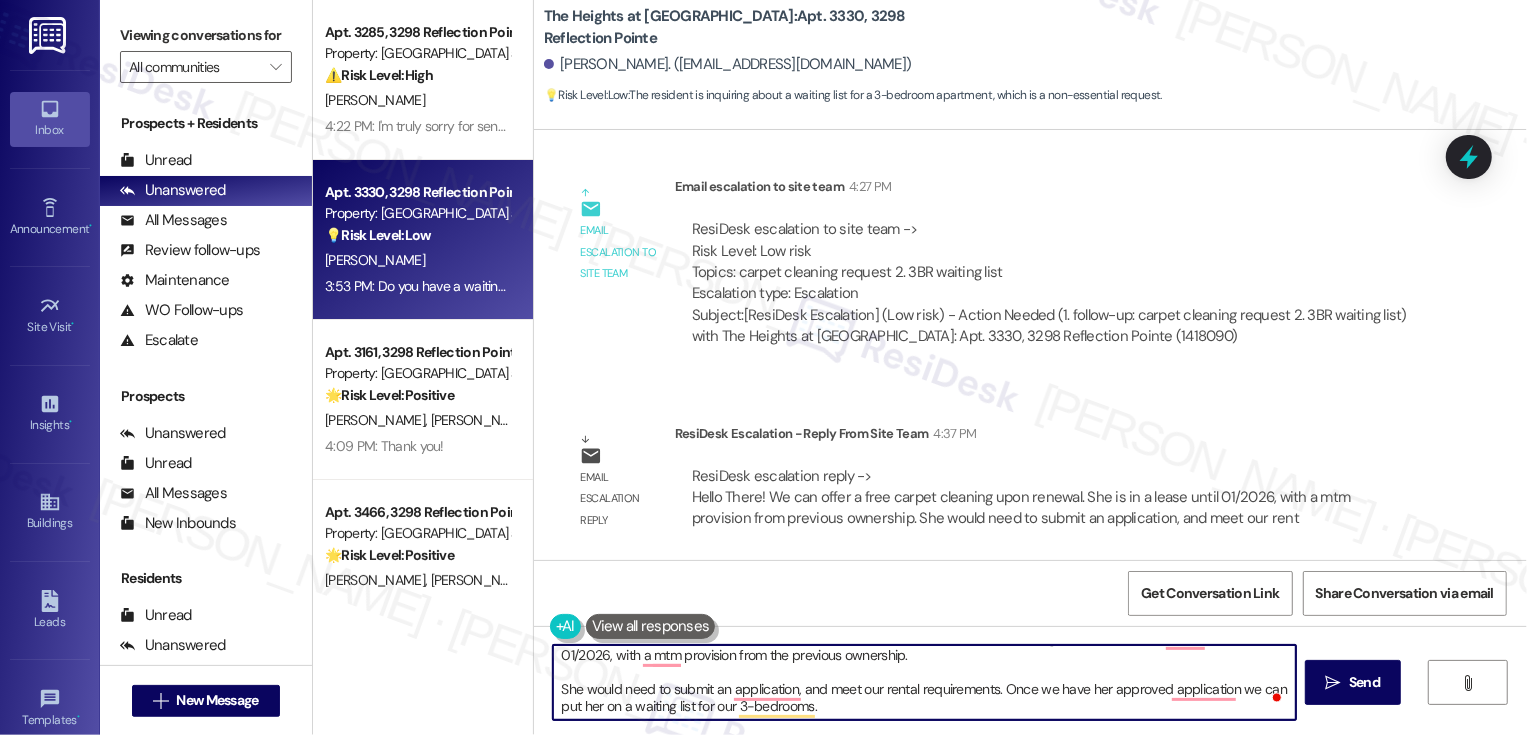 scroll, scrollTop: 10, scrollLeft: 0, axis: vertical 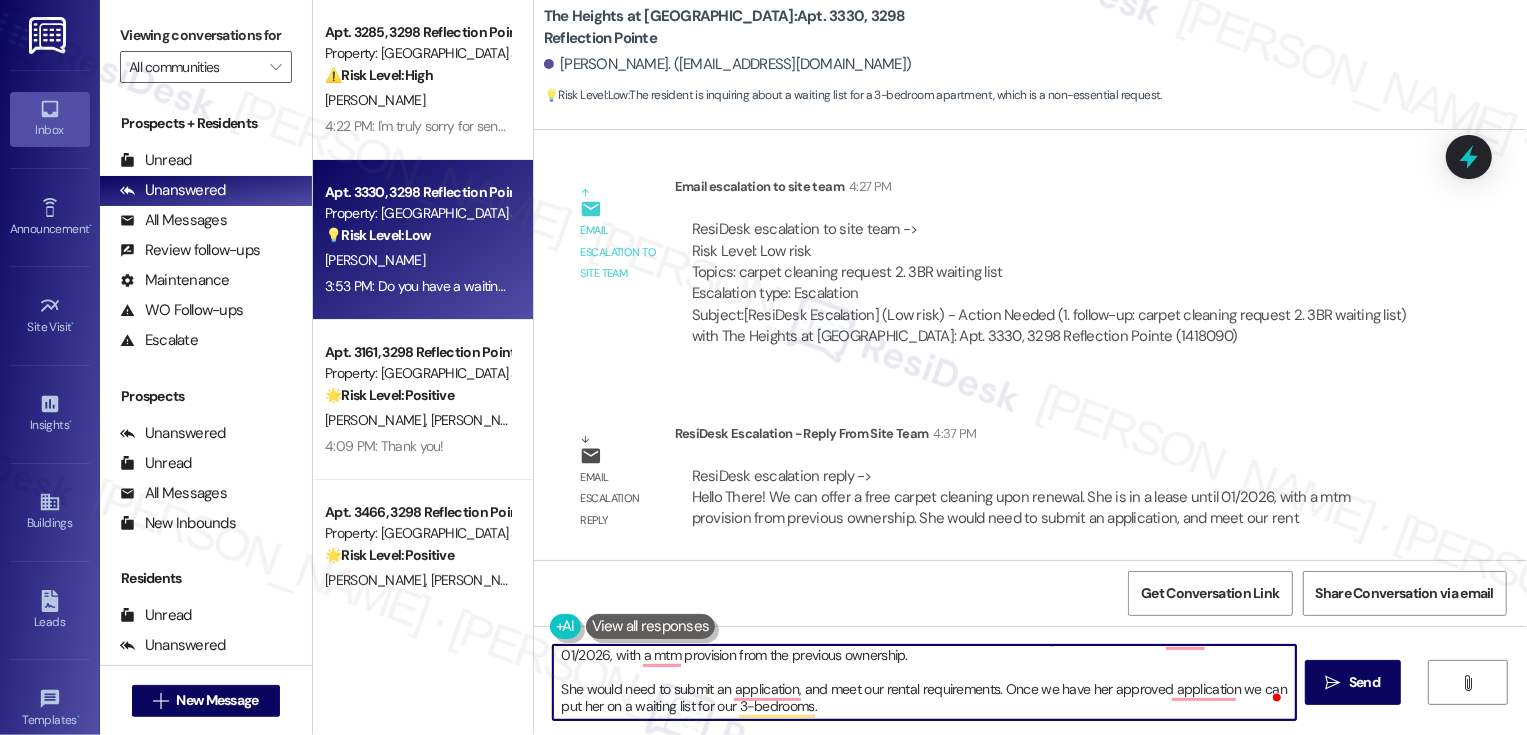 click on "I checked with the team, and they confirmed that we can offer a free carpet cleaning upon renewal. Your please is until 01/2026, with a mtm provision from the previous ownership.
She would need to submit an application, and meet our rental requirements. Once we have her approved application we can put her on a waiting list for our 3-bedrooms." at bounding box center (924, 682) 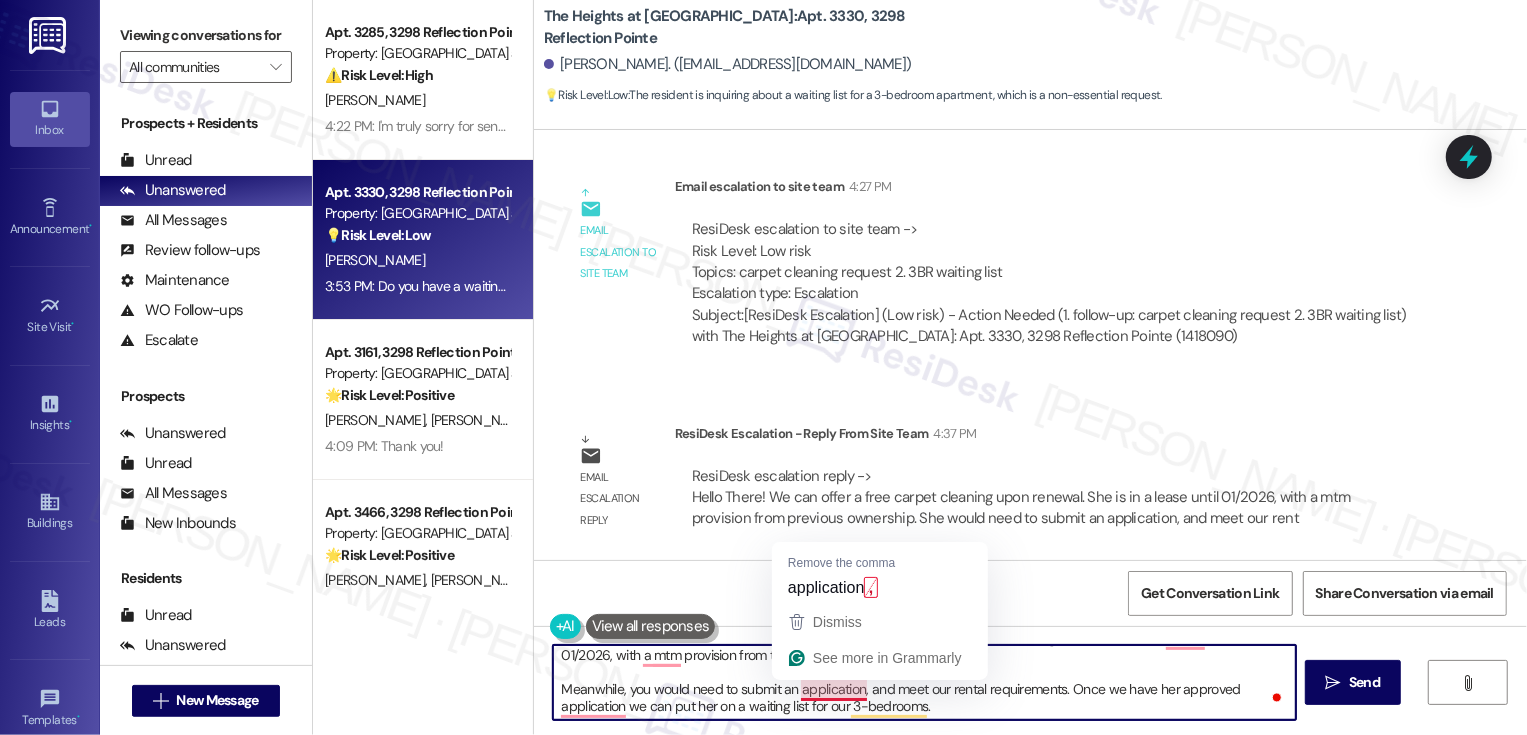 click on "I checked with the team, and they confirmed that we can offer a free carpet cleaning upon renewal. Your please is until 01/2026, with a mtm provision from the previous ownership.
Meanwhile, you would need to submit an application, and meet our rental requirements. Once we have her approved application we can put her on a waiting list for our 3-bedrooms." at bounding box center [924, 682] 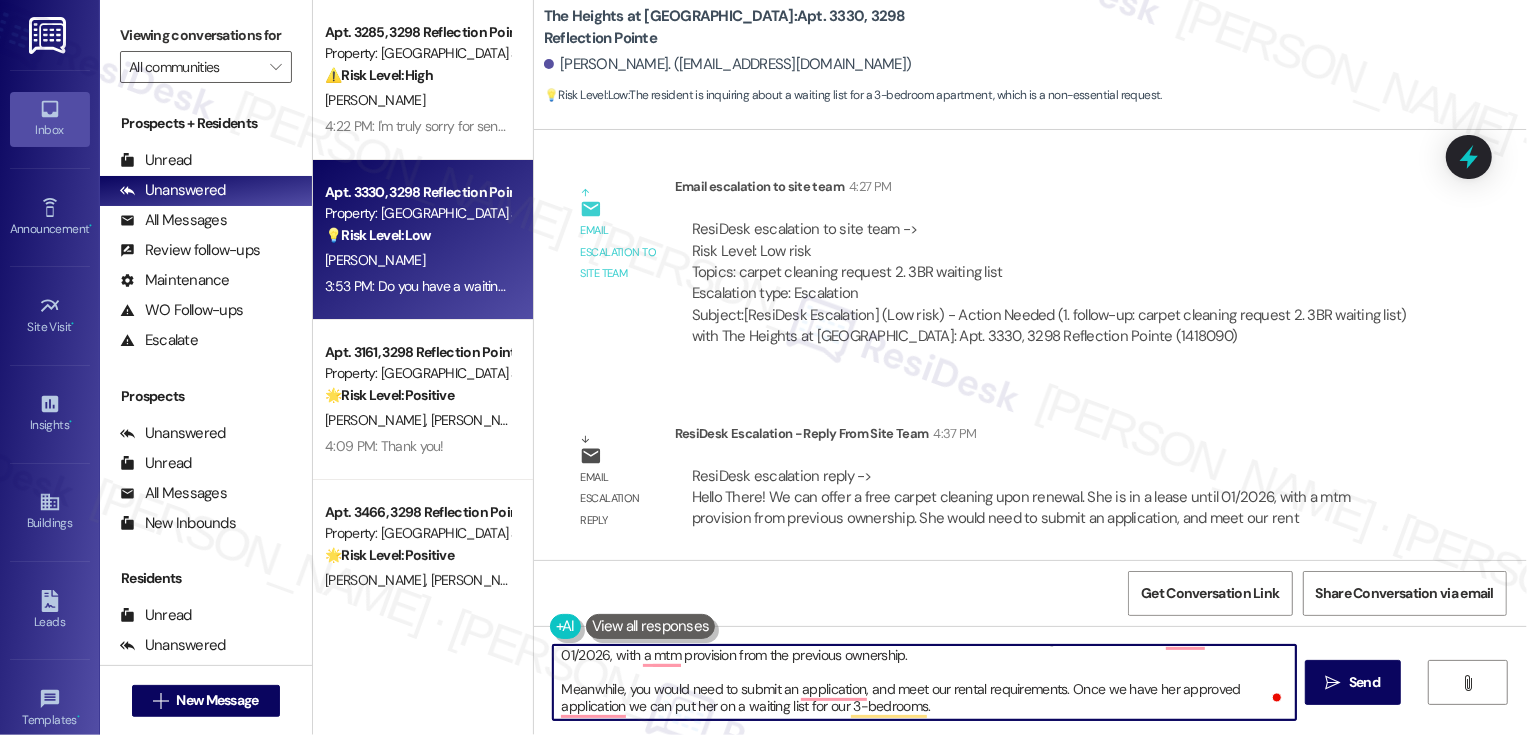 click on "I checked with the team, and they confirmed that we can offer a free carpet cleaning upon renewal. Your please is until 01/2026, with a mtm provision from the previous ownership.
Meanwhile, you would need to submit an application, and meet our rental requirements. Once we have her approved application we can put her on a waiting list for our 3-bedrooms." at bounding box center [924, 682] 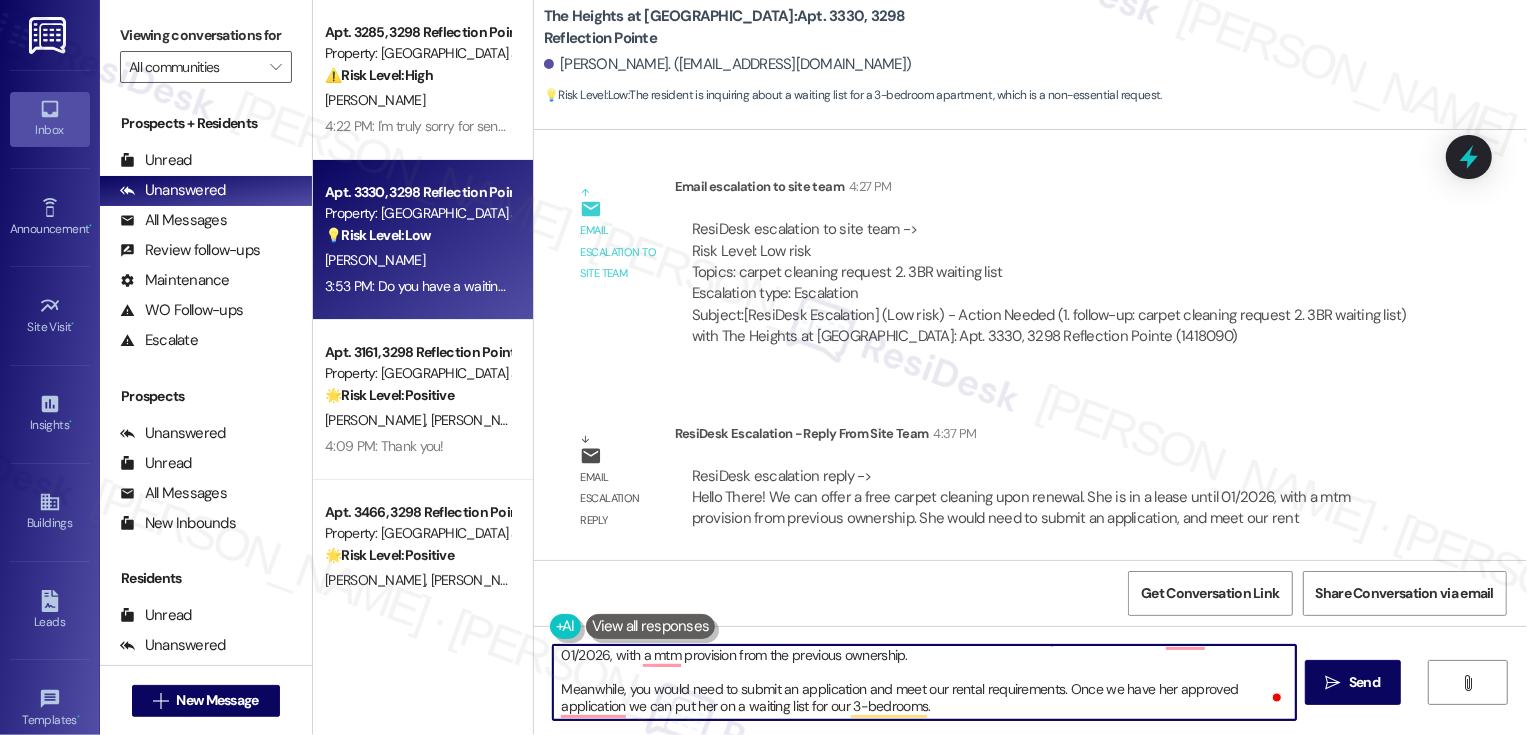 click on "I checked with the team, and they confirmed that we can offer a free carpet cleaning upon renewal. Your please is until 01/2026, with a mtm provision from the previous ownership.
Meanwhile, you would need to submit an application and meet our rental requirements. Once we have her approved application we can put her on a waiting list for our 3-bedrooms." at bounding box center [924, 682] 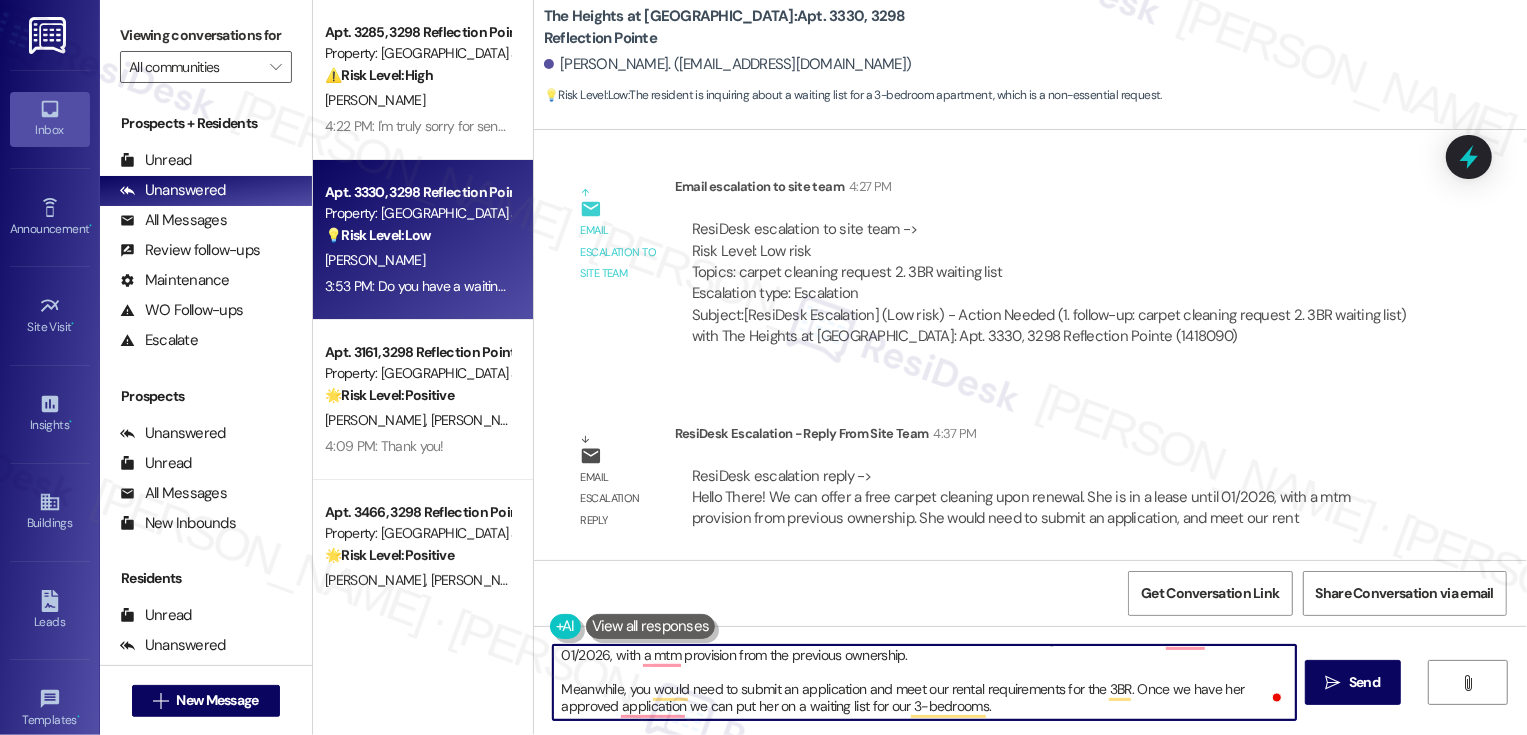 click on "I checked with the team, and they confirmed that we can offer a free carpet cleaning upon renewal. Your please is until 01/2026, with a mtm provision from the previous ownership.
Meanwhile, you would need to submit an application and meet our rental requirements for the 3BR. Once we have her approved application we can put her on a waiting list for our 3-bedrooms." at bounding box center (924, 682) 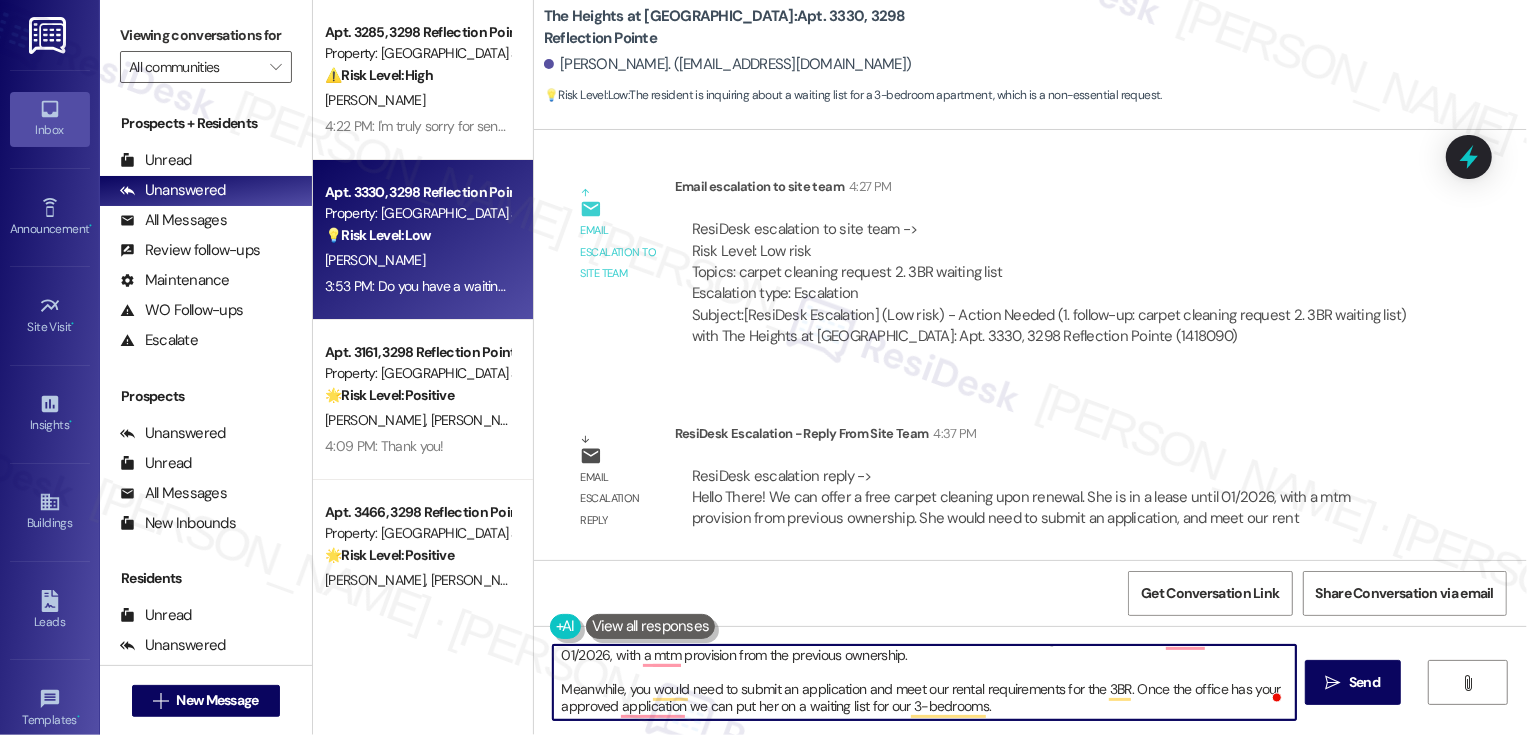 click on "Get Conversation Link Share Conversation via email" at bounding box center (1030, 593) 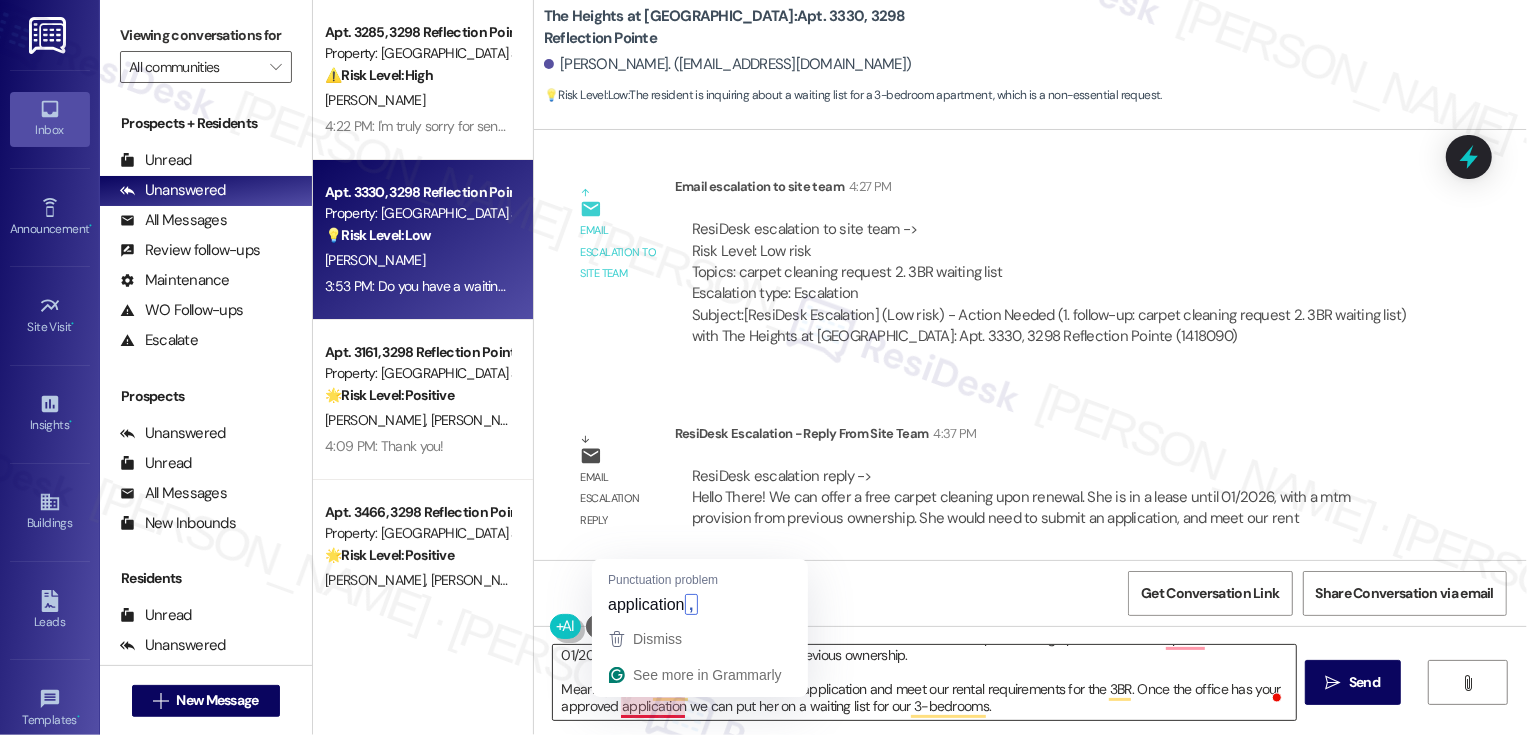 click on "I checked with the team, and they confirmed that we can offer a free carpet cleaning upon renewal. Your please is until 01/2026, with a mtm provision from the previous ownership.
Meanwhile, you would need to submit an application and meet our rental requirements for the 3BR. Once the office has your approved application we can put her on a waiting list for our 3-bedrooms." at bounding box center (924, 682) 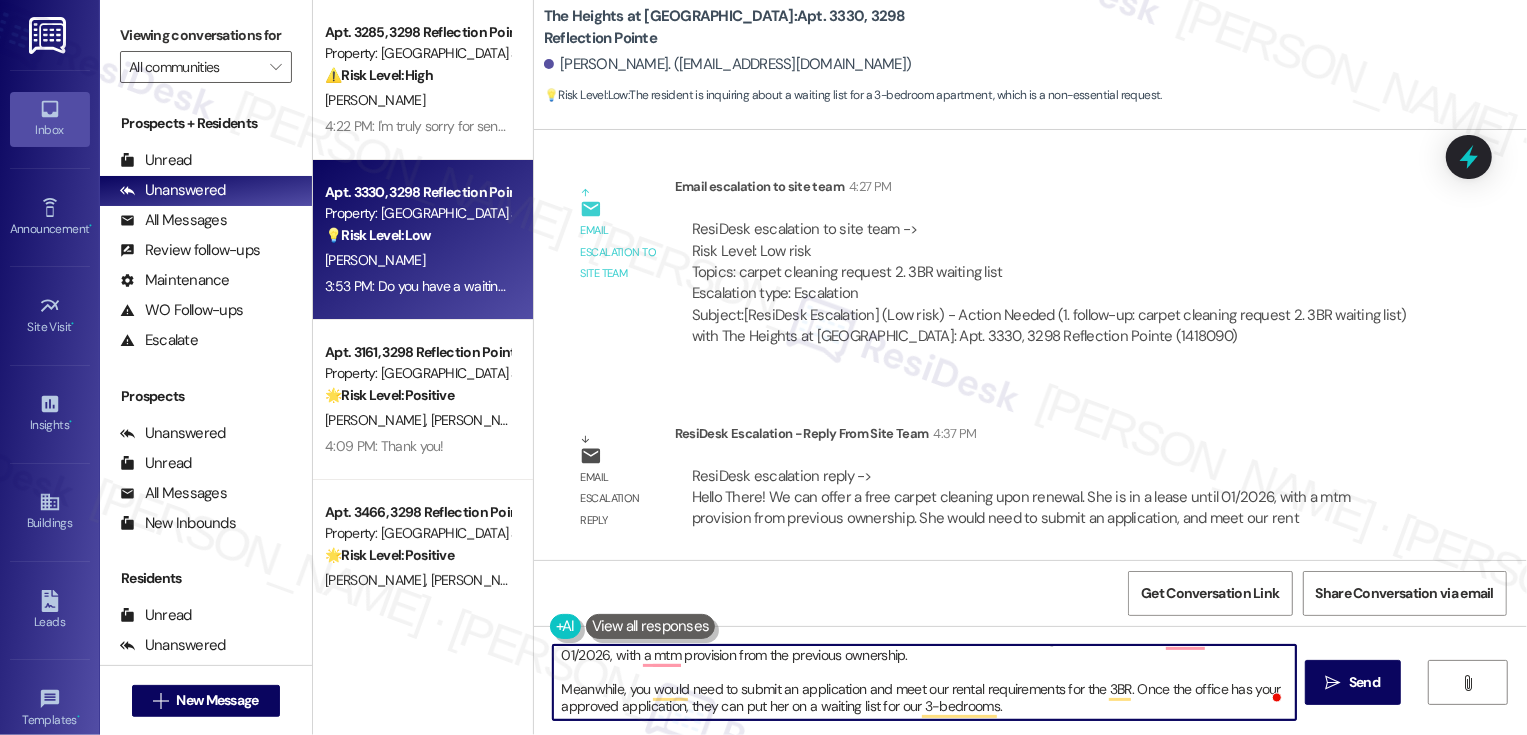 click on "I checked with the team, and they confirmed that we can offer a free carpet cleaning upon renewal. Your please is until 01/2026, with a mtm provision from the previous ownership.
Meanwhile, you would need to submit an application and meet our rental requirements for the 3BR. Once the office has your approved application, they can put her on a waiting list for our 3-bedrooms." at bounding box center (924, 682) 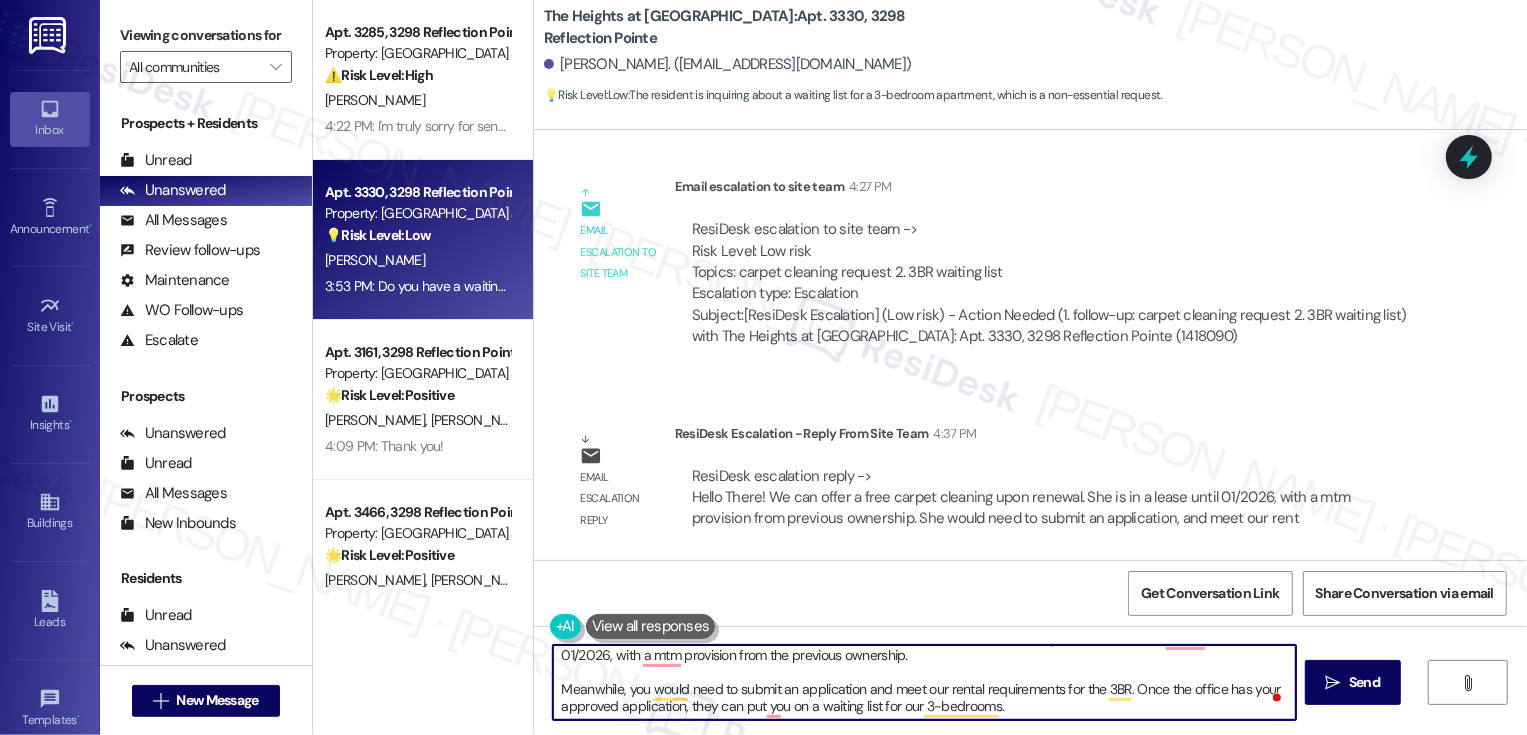 click on "I checked with the team, and they confirmed that we can offer a free carpet cleaning upon renewal. Your please is until 01/2026, with a mtm provision from the previous ownership.
Meanwhile, you would need to submit an application and meet our rental requirements for the 3BR. Once the office has your approved application, they can put you on a waiting list for our 3-bedrooms." at bounding box center [924, 682] 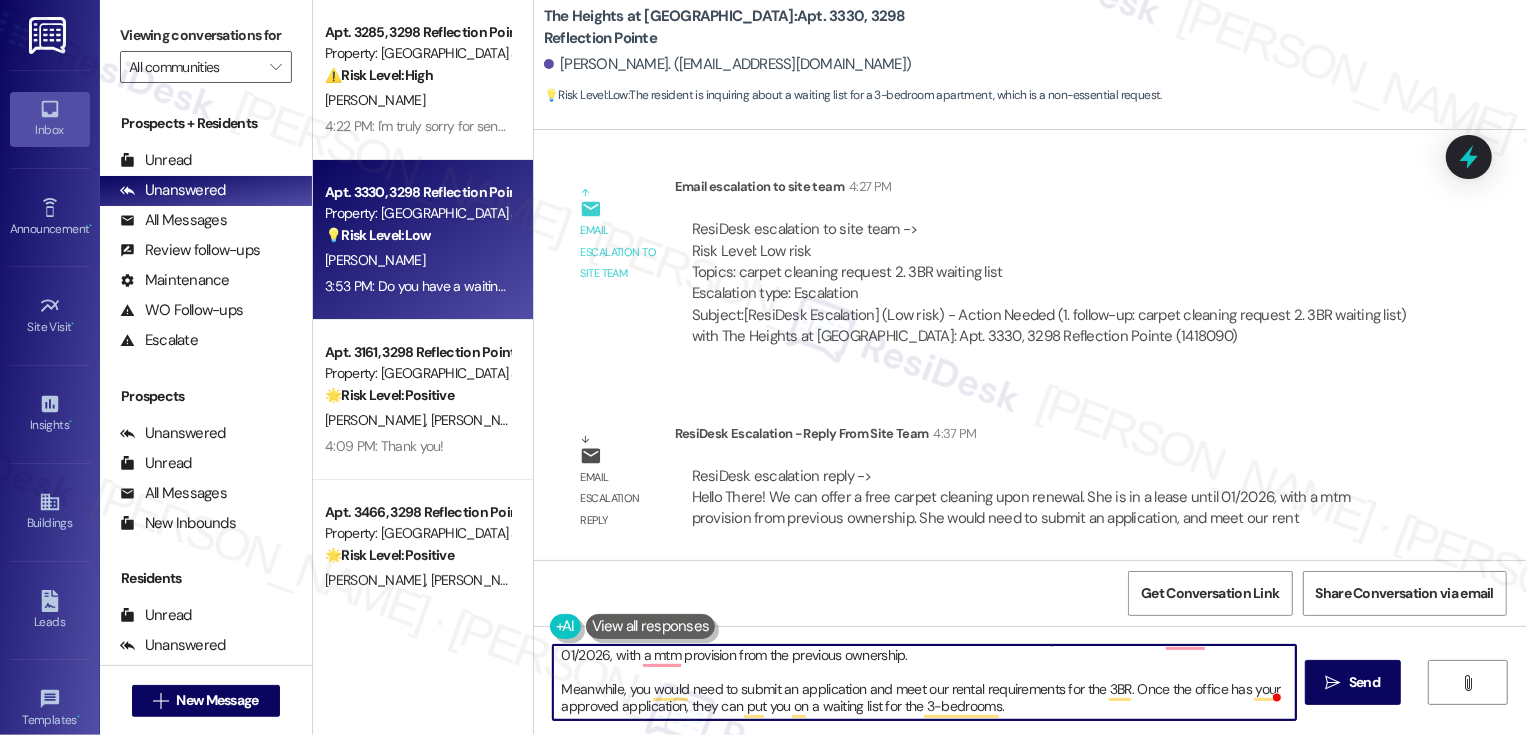 click on "I checked with the team, and they confirmed that we can offer a free carpet cleaning upon renewal. Your please is until 01/2026, with a mtm provision from the previous ownership.
Meanwhile, you would need to submit an application and meet our rental requirements for the 3BR. Once the office has your approved application, they can put you on a waiting list for the 3-bedrooms." at bounding box center [924, 682] 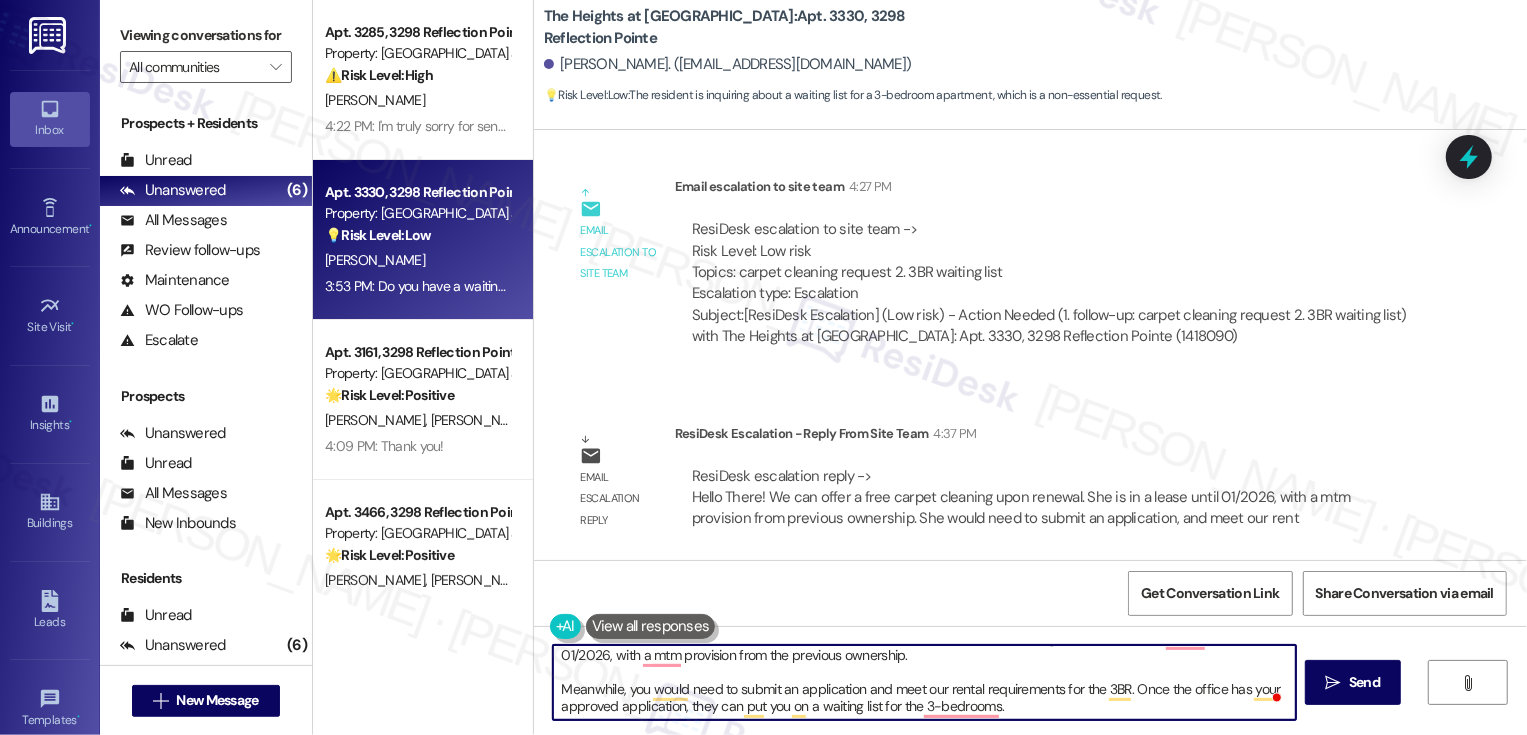 scroll, scrollTop: 0, scrollLeft: 0, axis: both 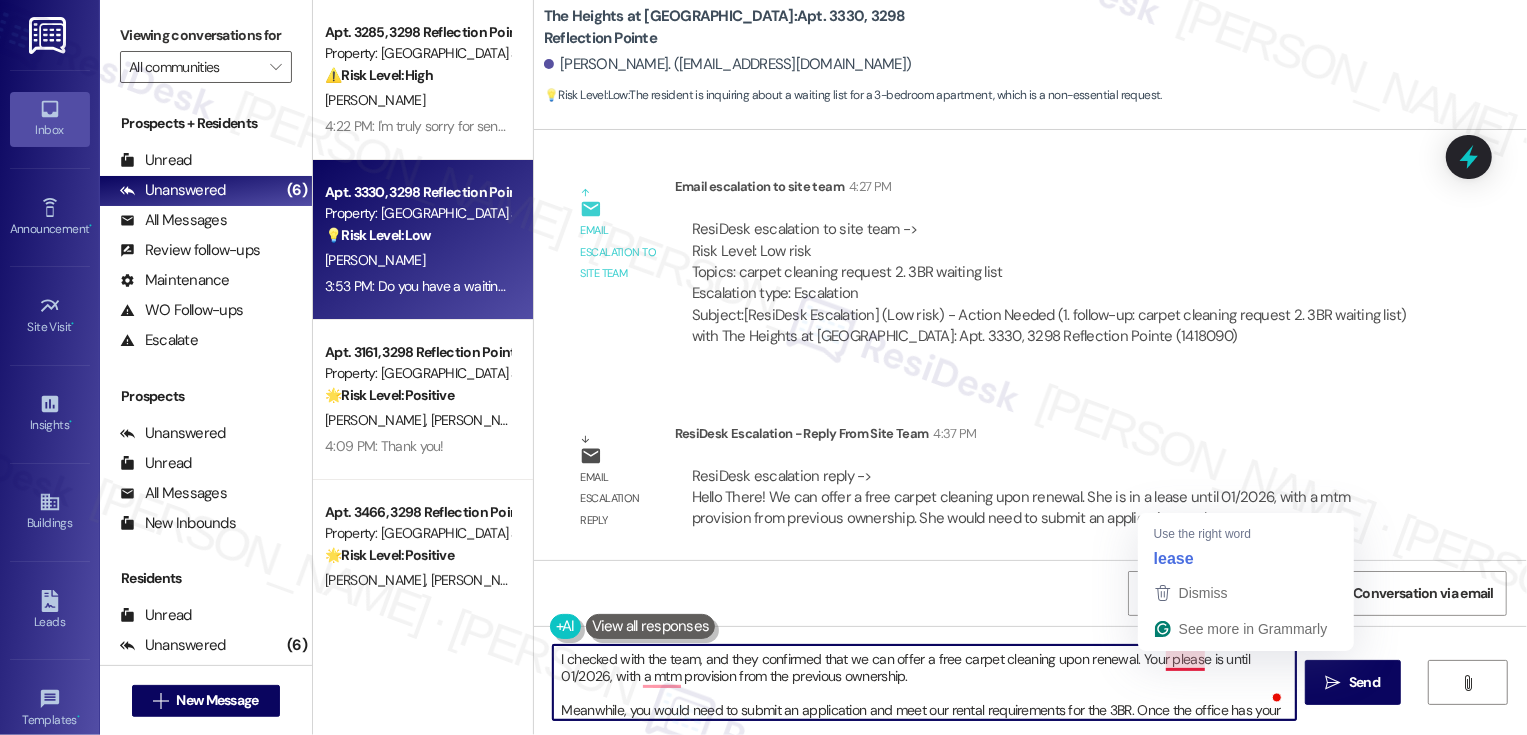 click on "I checked with the team, and they confirmed that we can offer a free carpet cleaning upon renewal. Your please is until 01/2026, with a mtm provision from the previous ownership.
Meanwhile, you would need to submit an application and meet our rental requirements for the 3BR. Once the office has your approved application, they can put you on a waiting list for the 3-bedrooms." at bounding box center [924, 682] 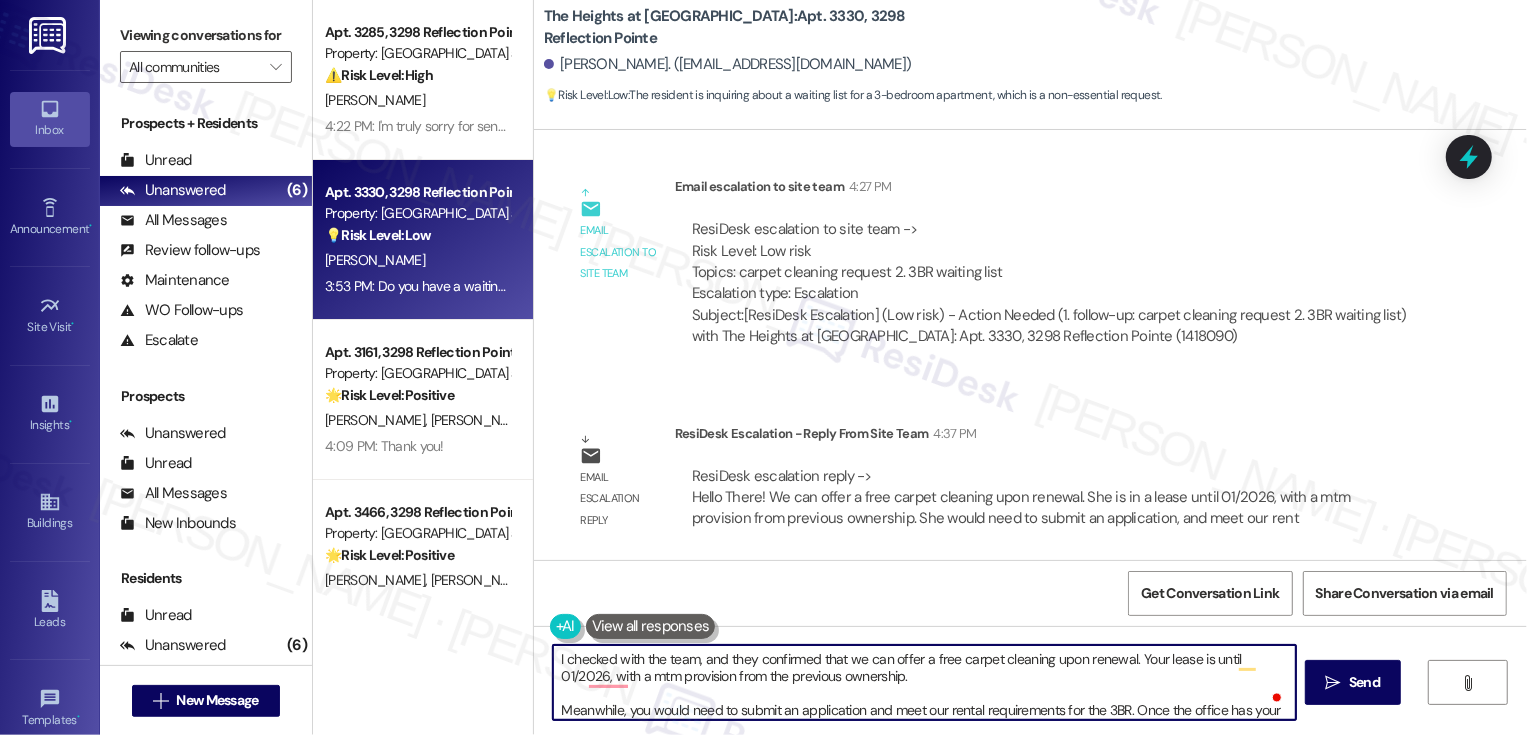 scroll, scrollTop: 19, scrollLeft: 0, axis: vertical 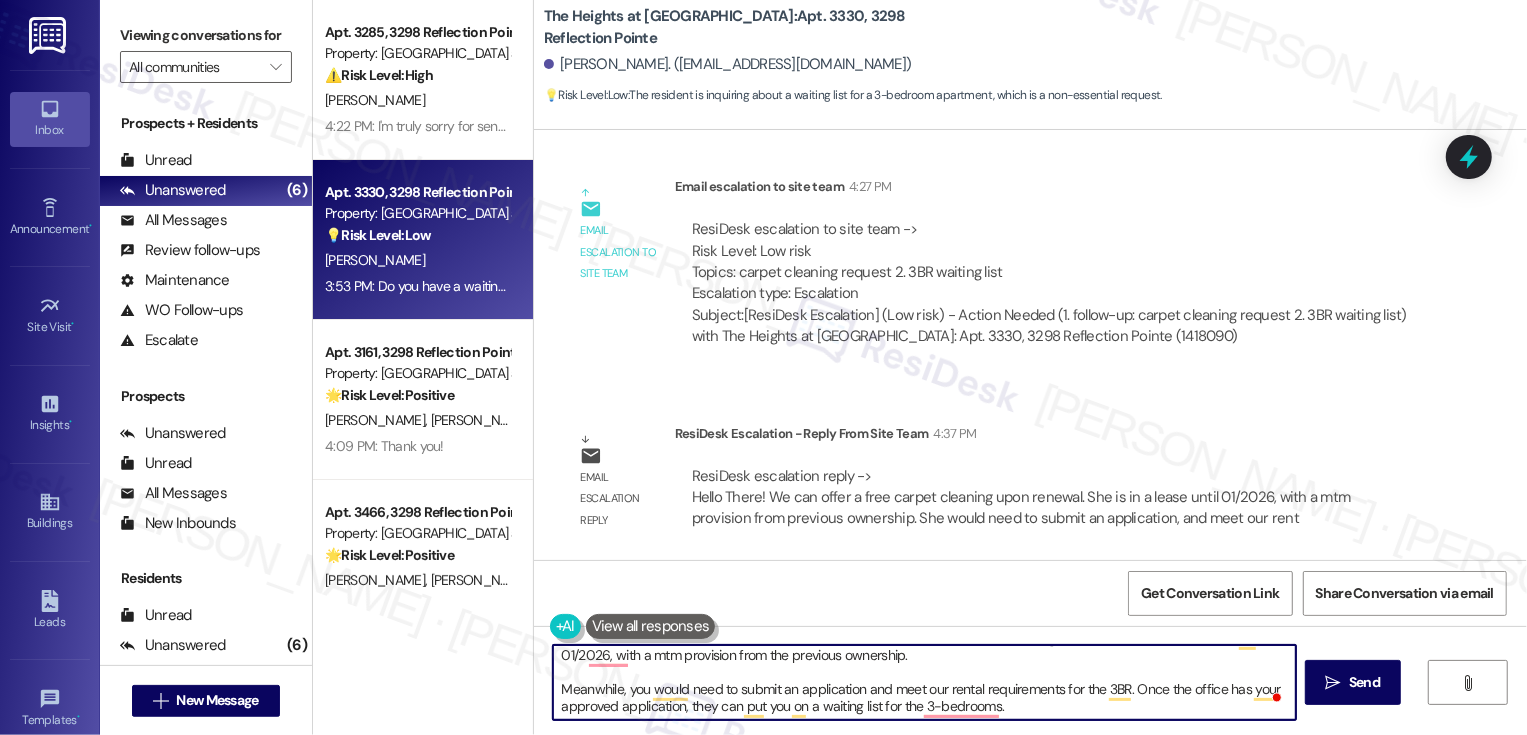 click on "I checked with the team, and they confirmed that we can offer a free carpet cleaning upon renewal. Your lease is until 01/2026, with a mtm provision from the previous ownership.
Meanwhile, you would need to submit an application and meet our rental requirements for the 3BR. Once the office has your approved application, they can put you on a waiting list for the 3-bedrooms." at bounding box center [924, 682] 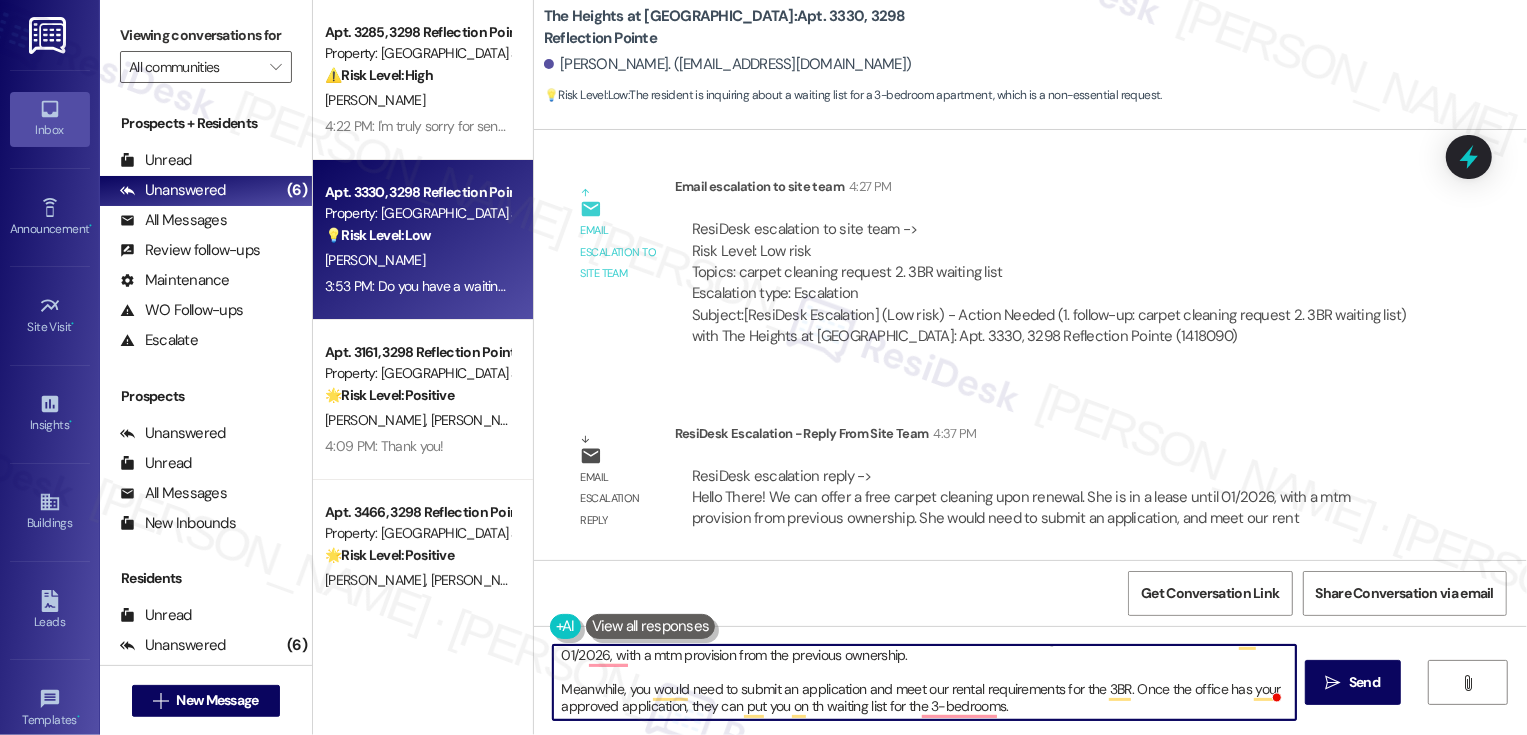 type on "I checked with the team, and they confirmed that we can offer a free carpet cleaning upon renewal. Your lease is until 01/2026, with a mtm provision from the previous ownership.
Meanwhile, you would need to submit an application and meet our rental requirements for the 3BR. Once the office has your approved application, they can put you on the waiting list for the 3-bedrooms." 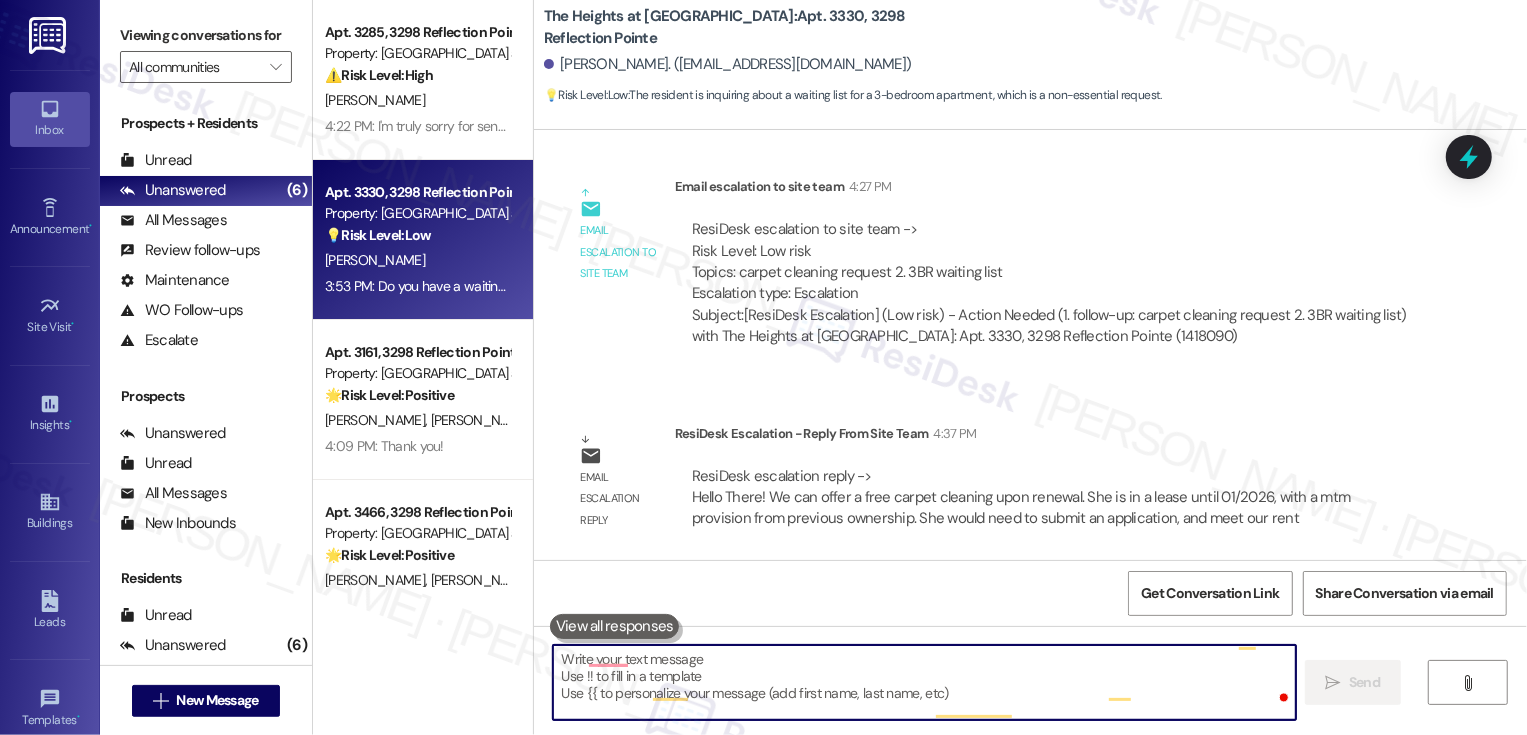 scroll, scrollTop: 0, scrollLeft: 0, axis: both 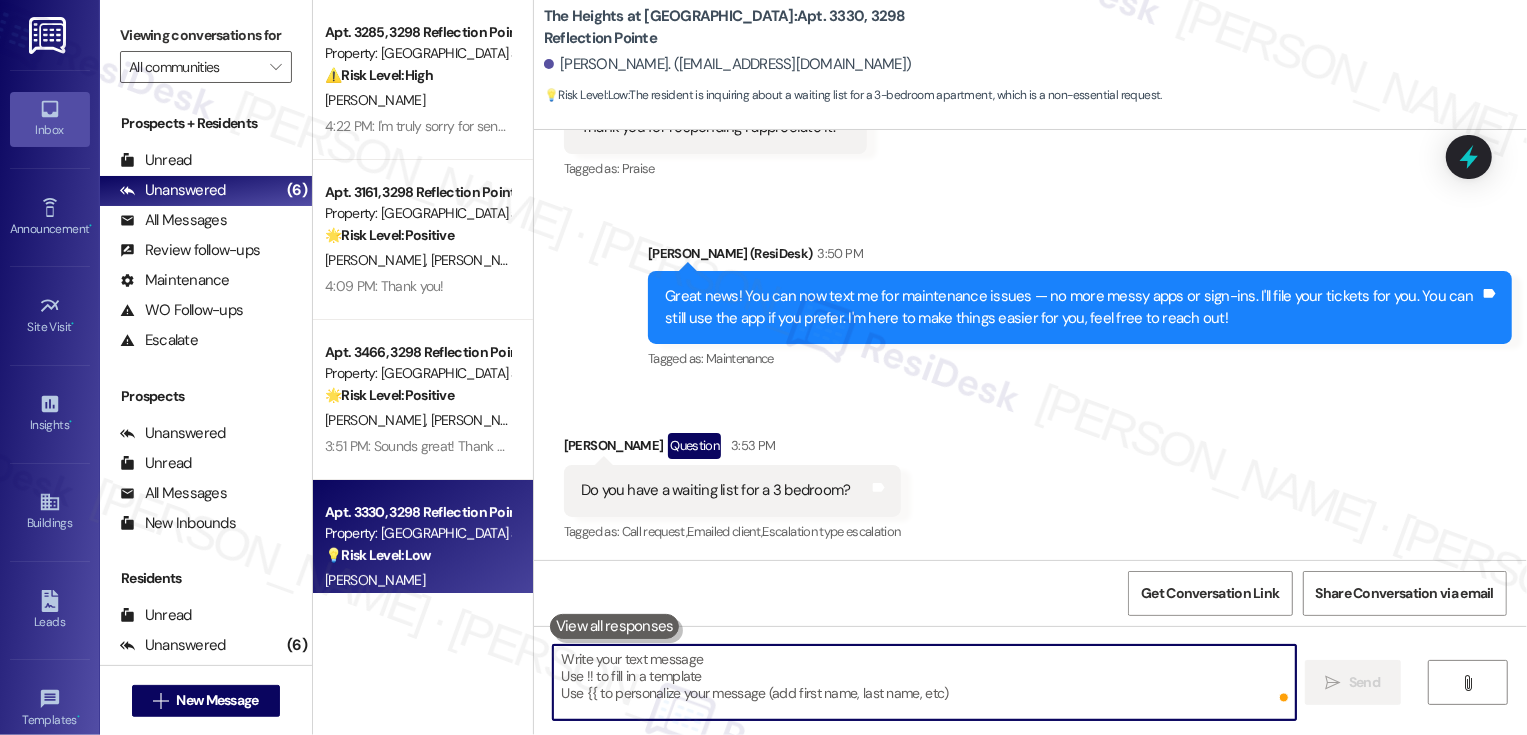 type 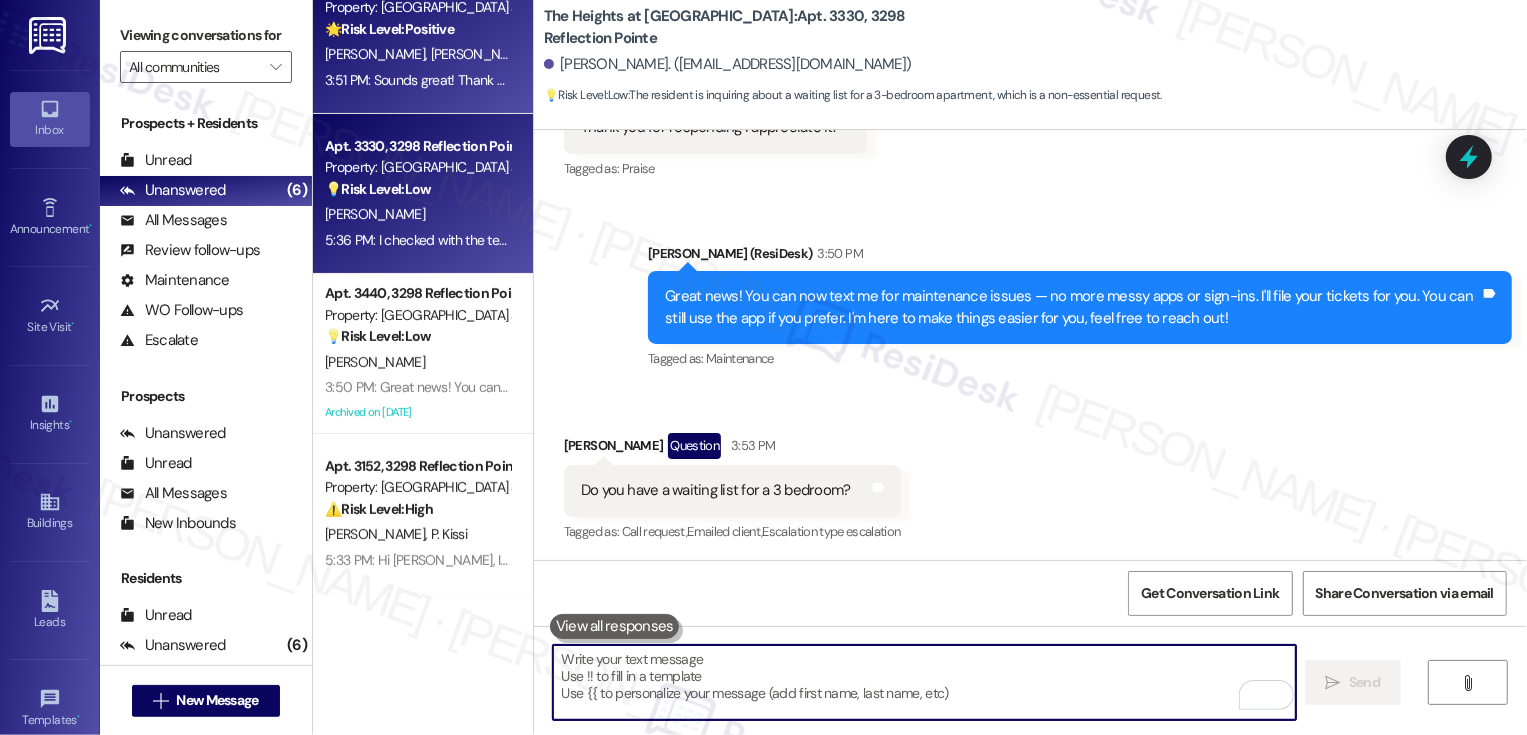scroll, scrollTop: 0, scrollLeft: 0, axis: both 